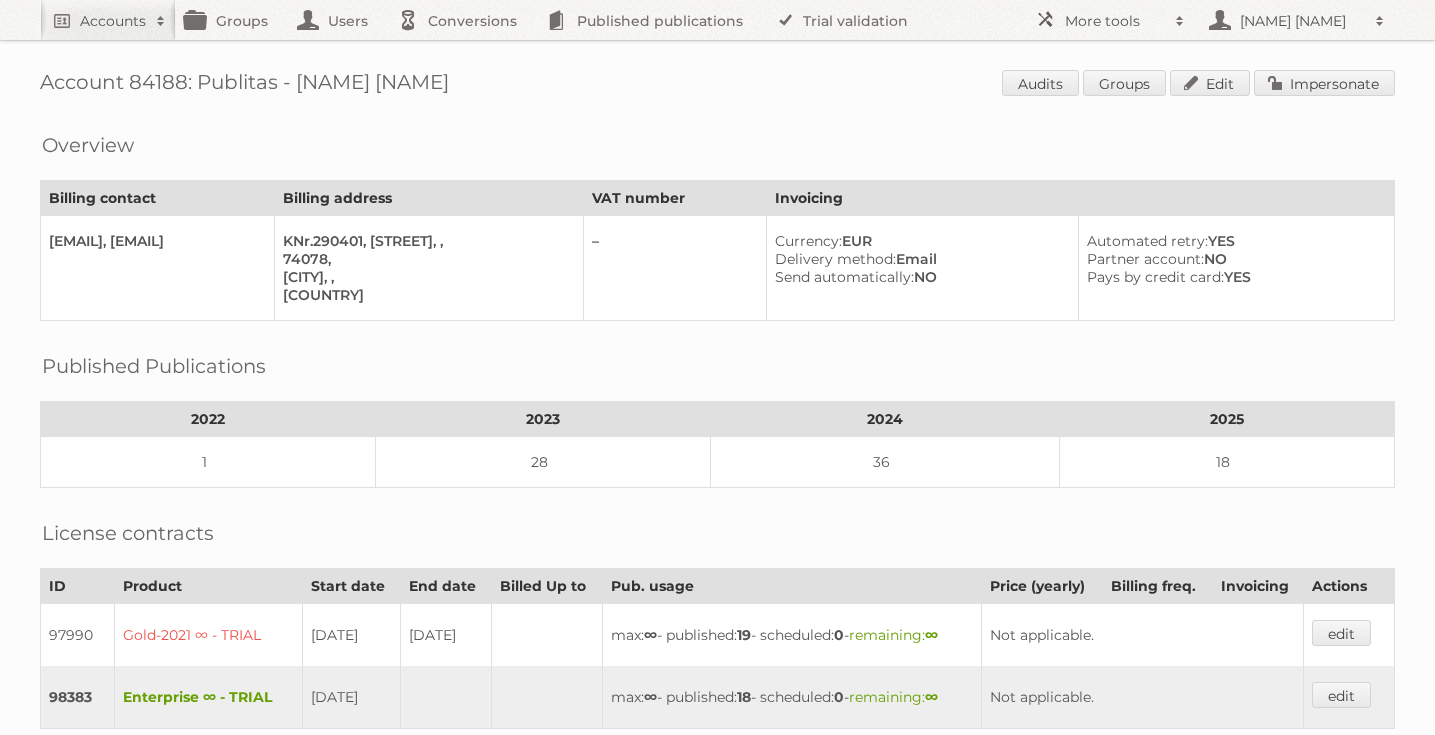 scroll, scrollTop: 0, scrollLeft: 0, axis: both 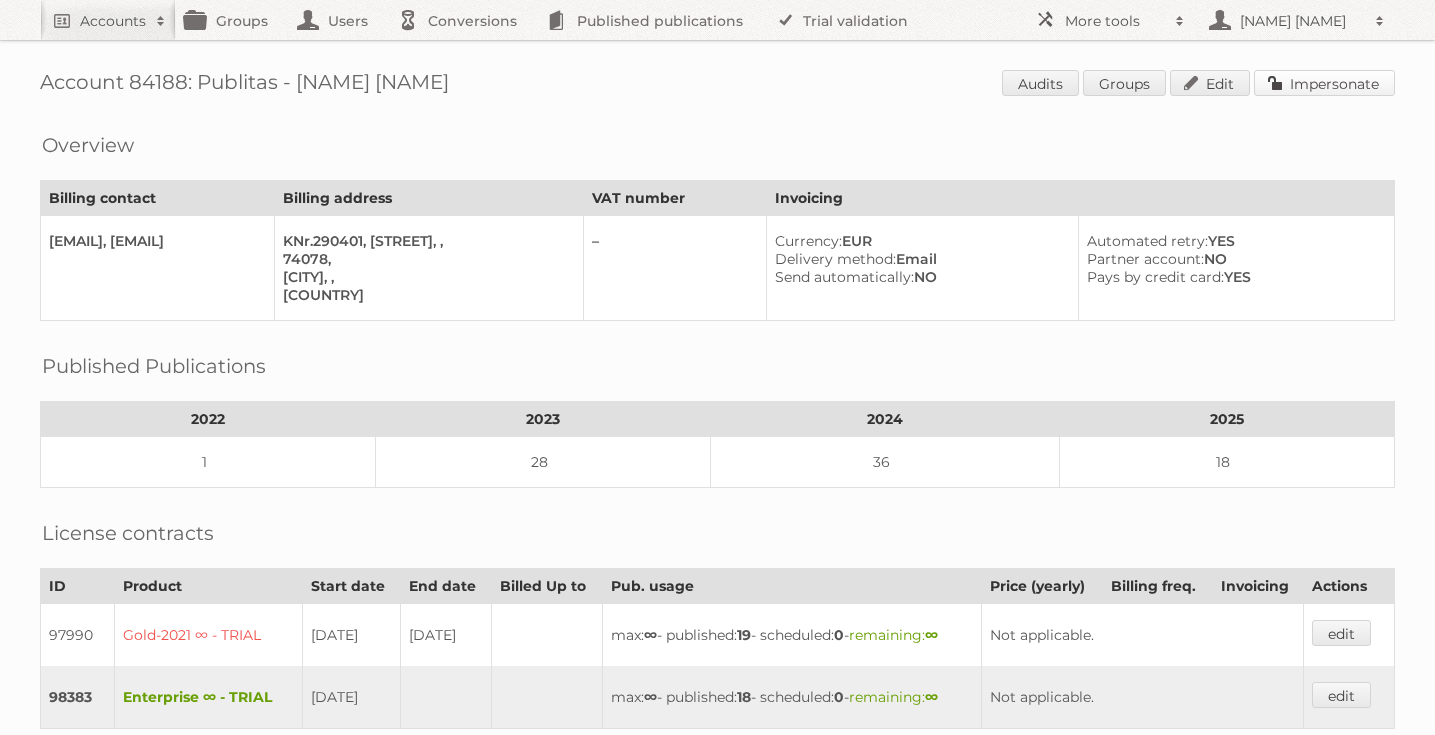 click on "Impersonate" at bounding box center (1324, 83) 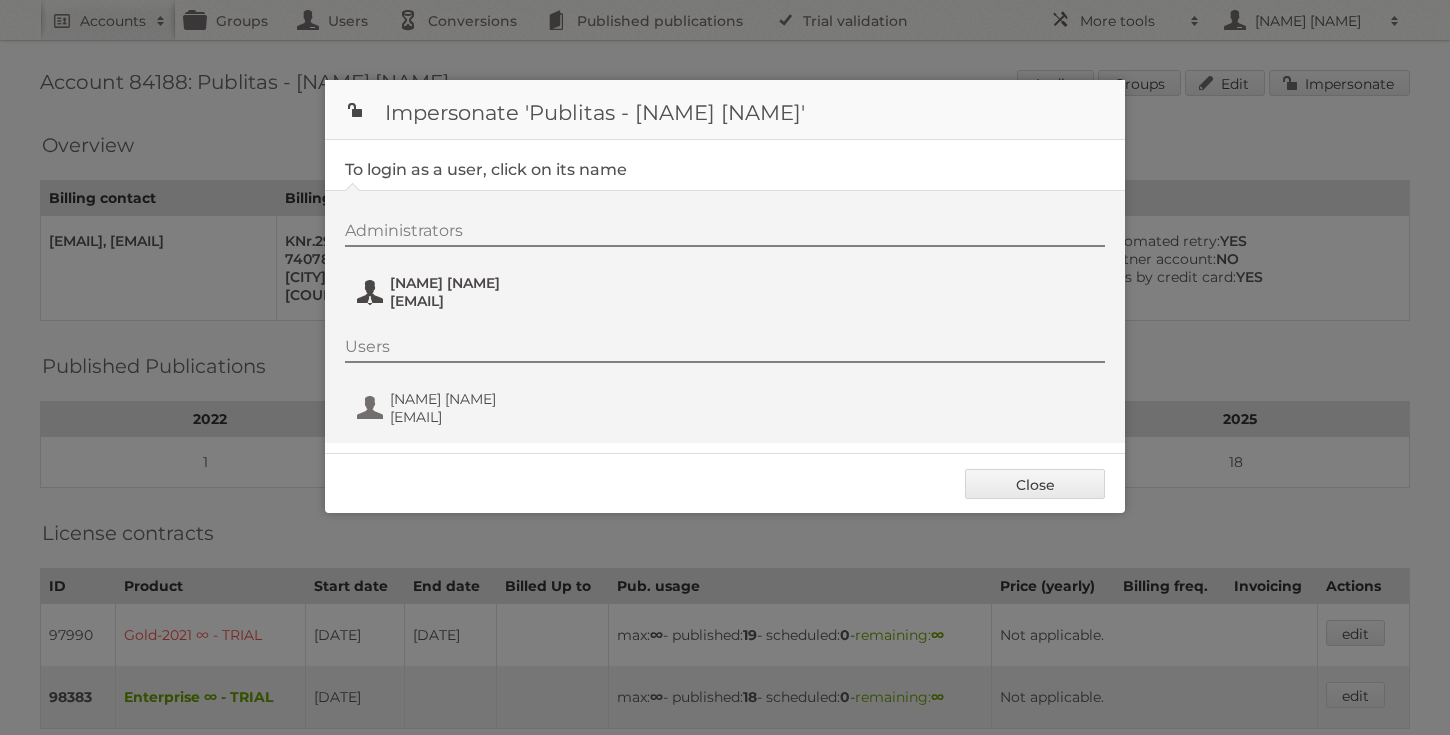 click on "Annet Del Pino" at bounding box center [487, 283] 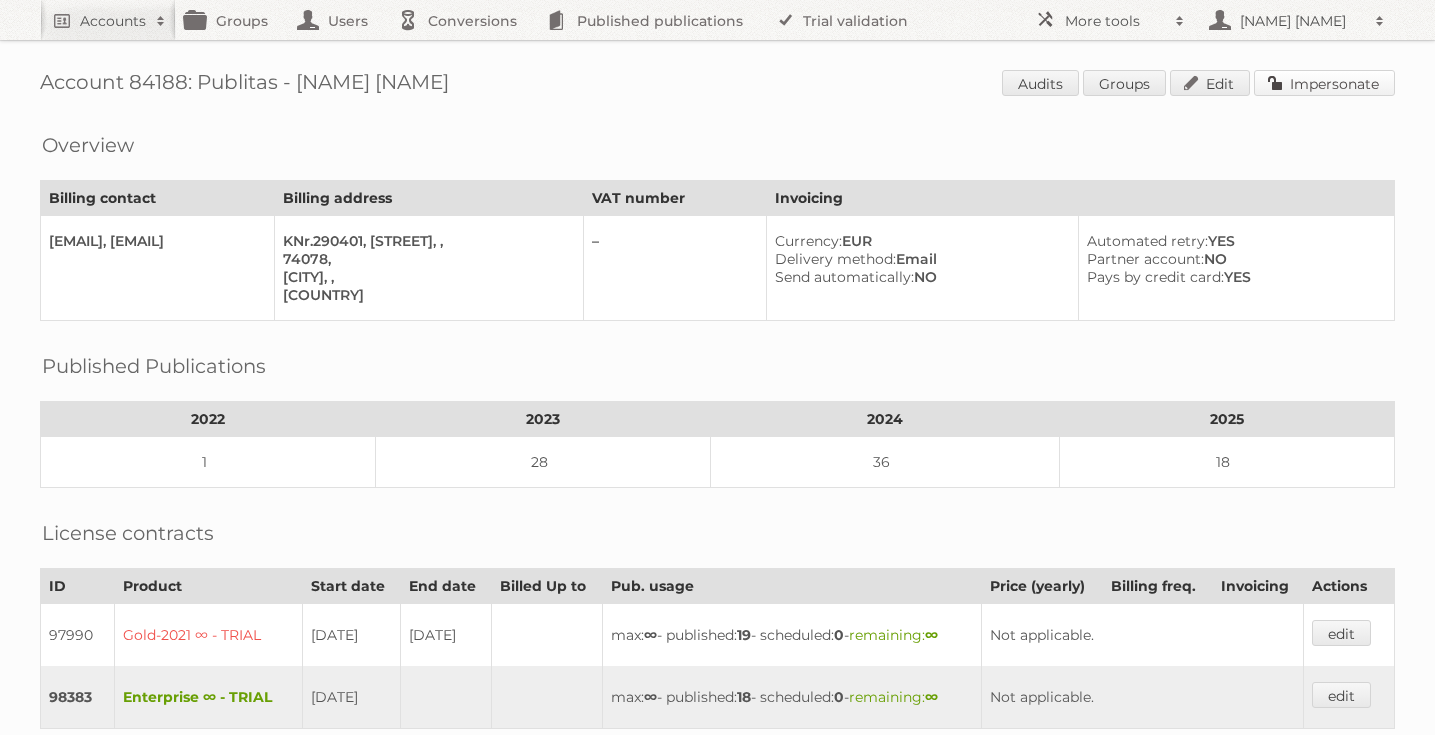 click on "Impersonate" at bounding box center (1324, 83) 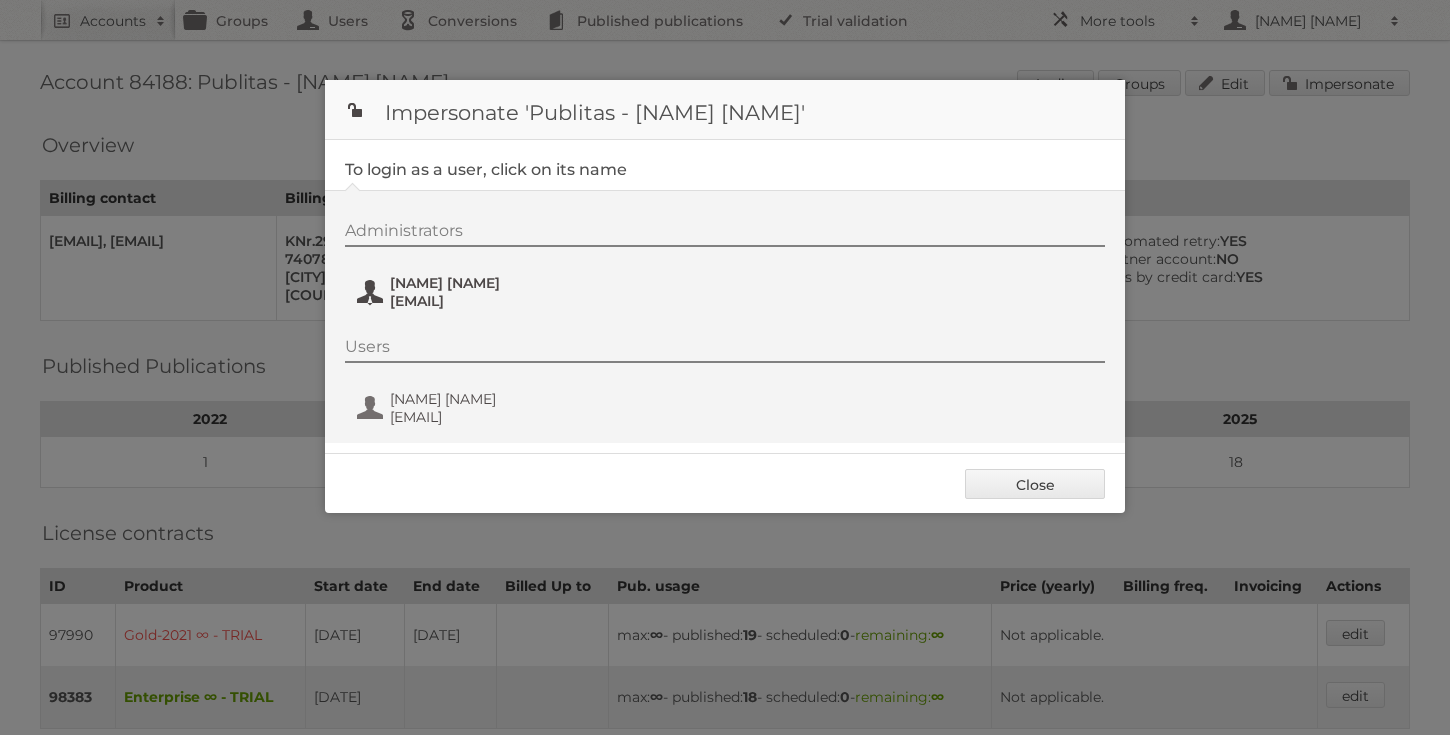 click on "Annet Del Pino
annet@publitas.com" at bounding box center [472, 292] 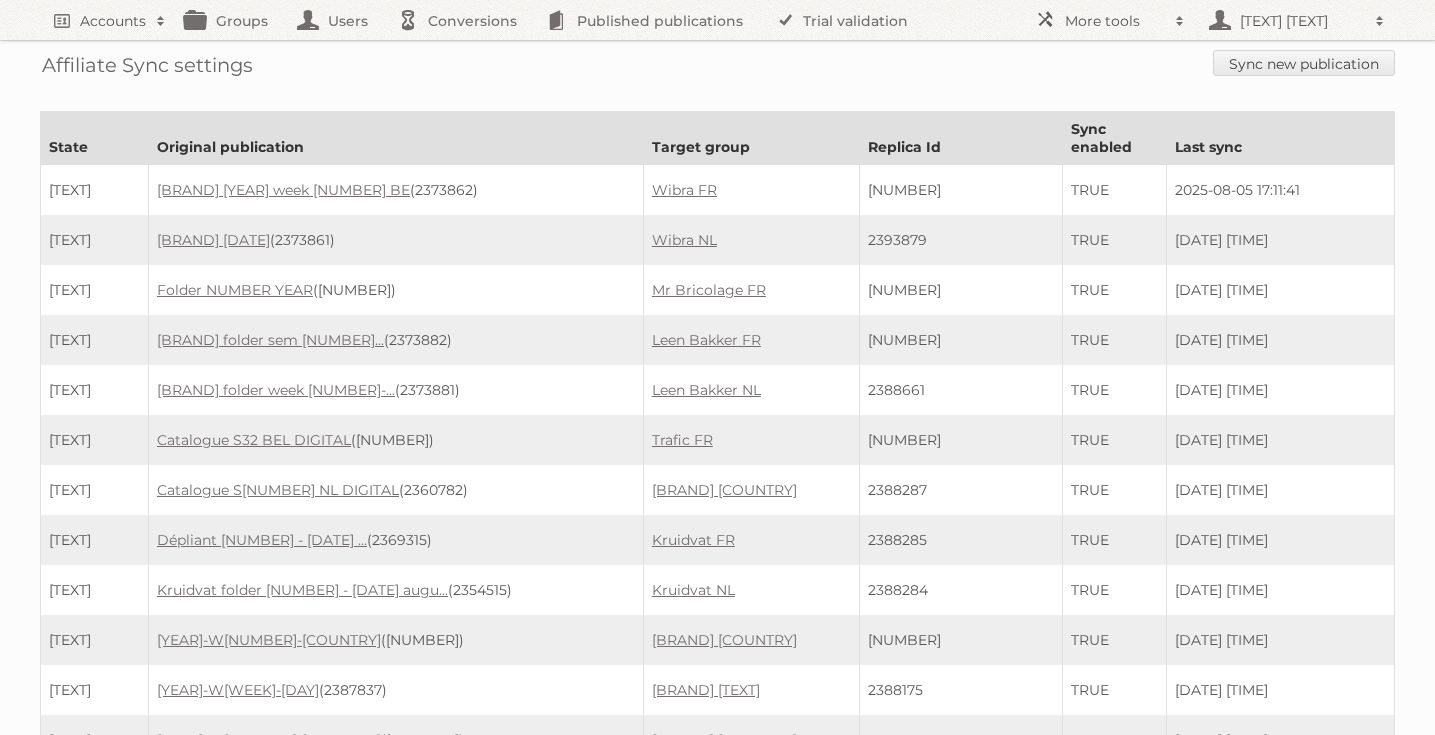 scroll, scrollTop: 0, scrollLeft: 0, axis: both 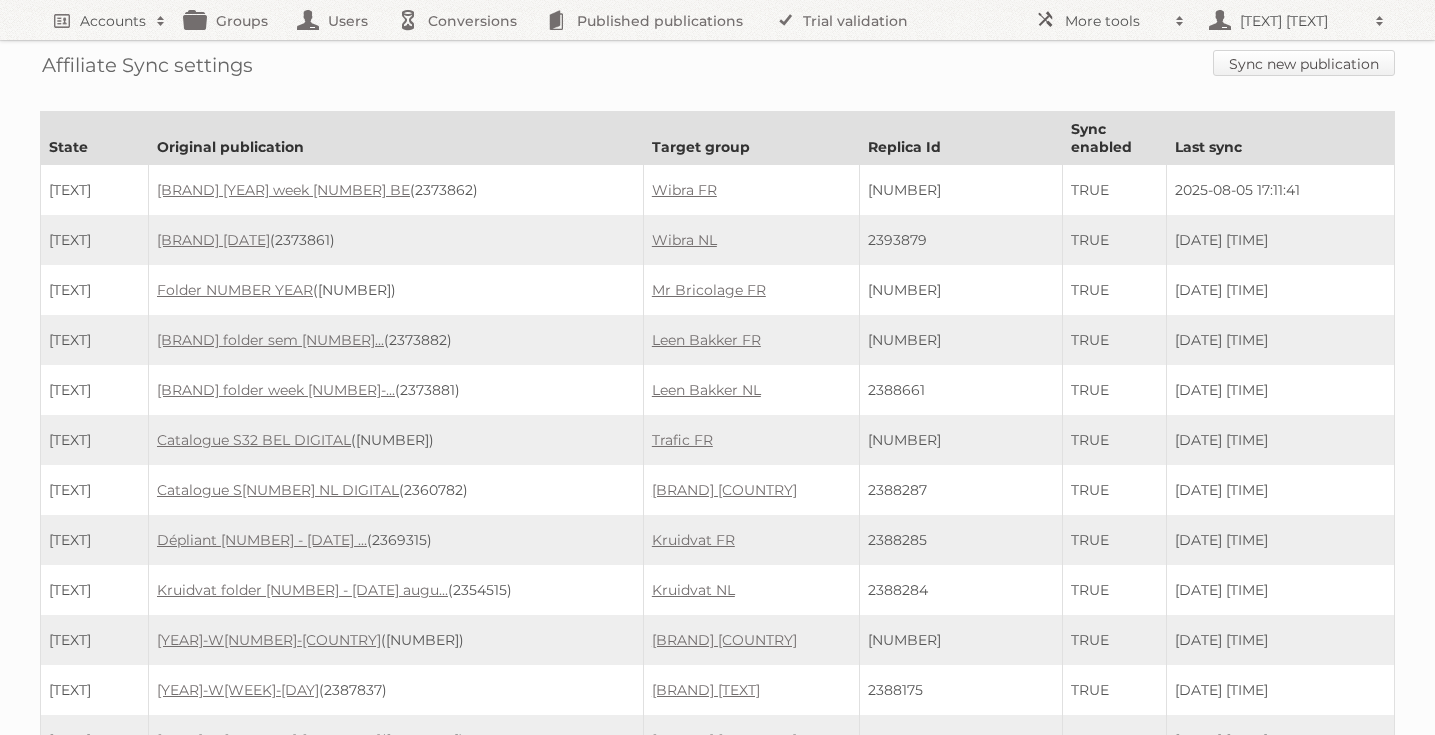 click on "Sync new publication" at bounding box center (1304, 63) 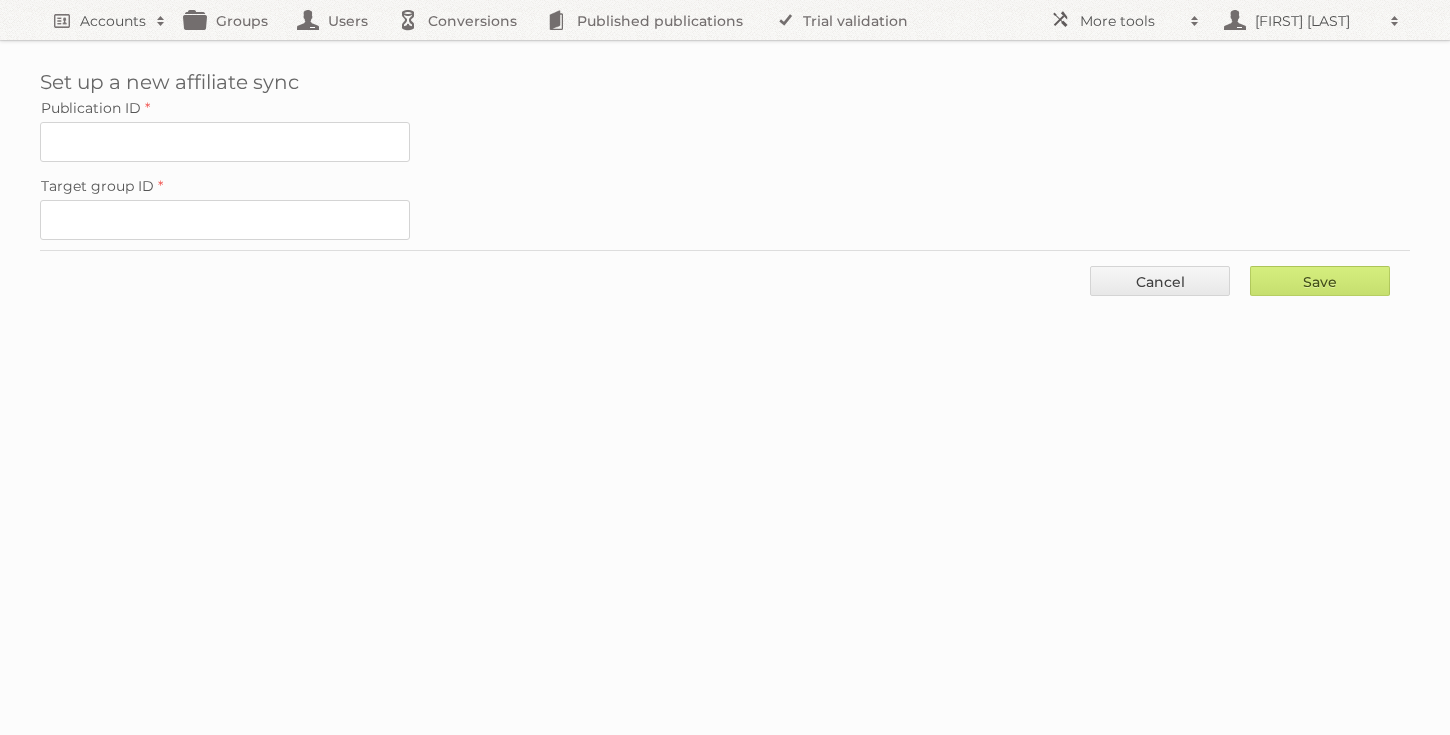 scroll, scrollTop: 0, scrollLeft: 0, axis: both 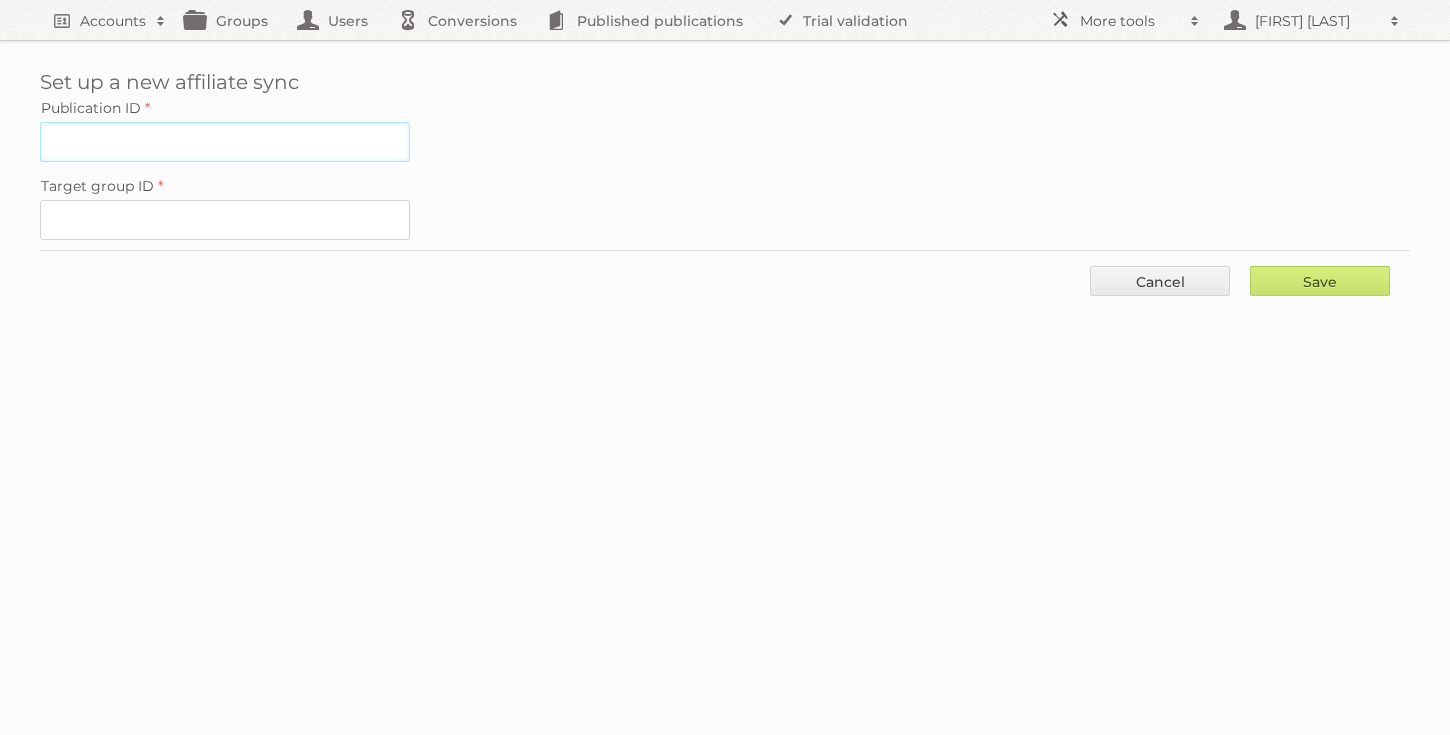 click on "Publication ID" at bounding box center [225, 142] 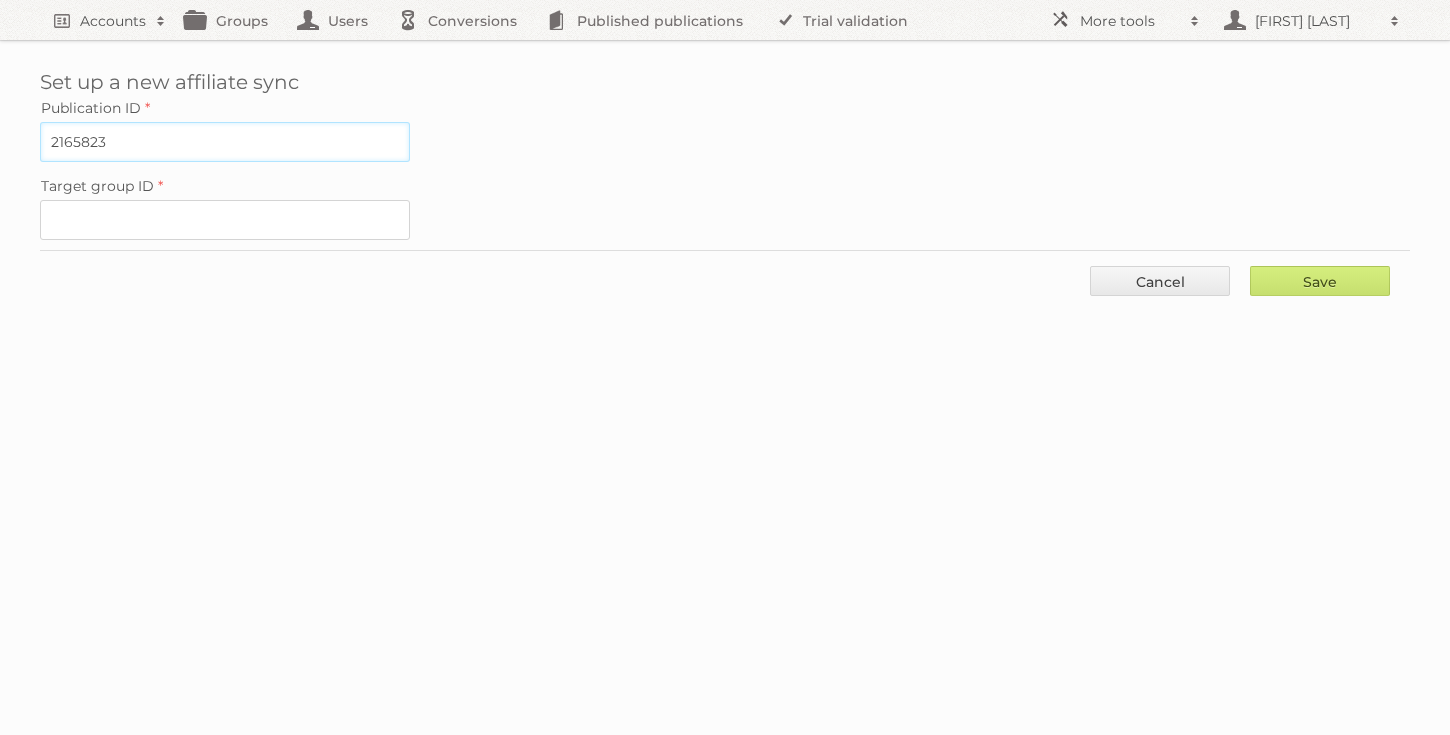 type on "2165823" 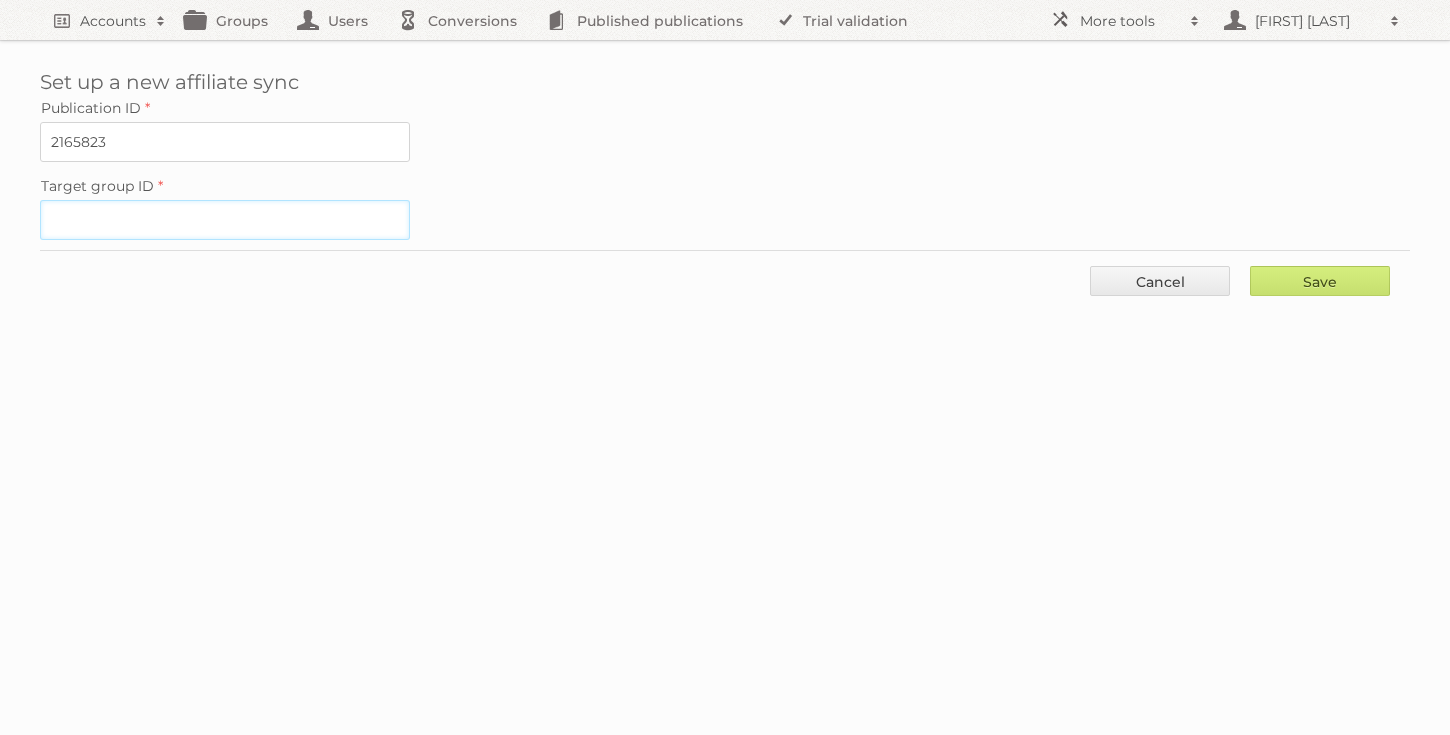 click on "Target group ID" at bounding box center (225, 220) 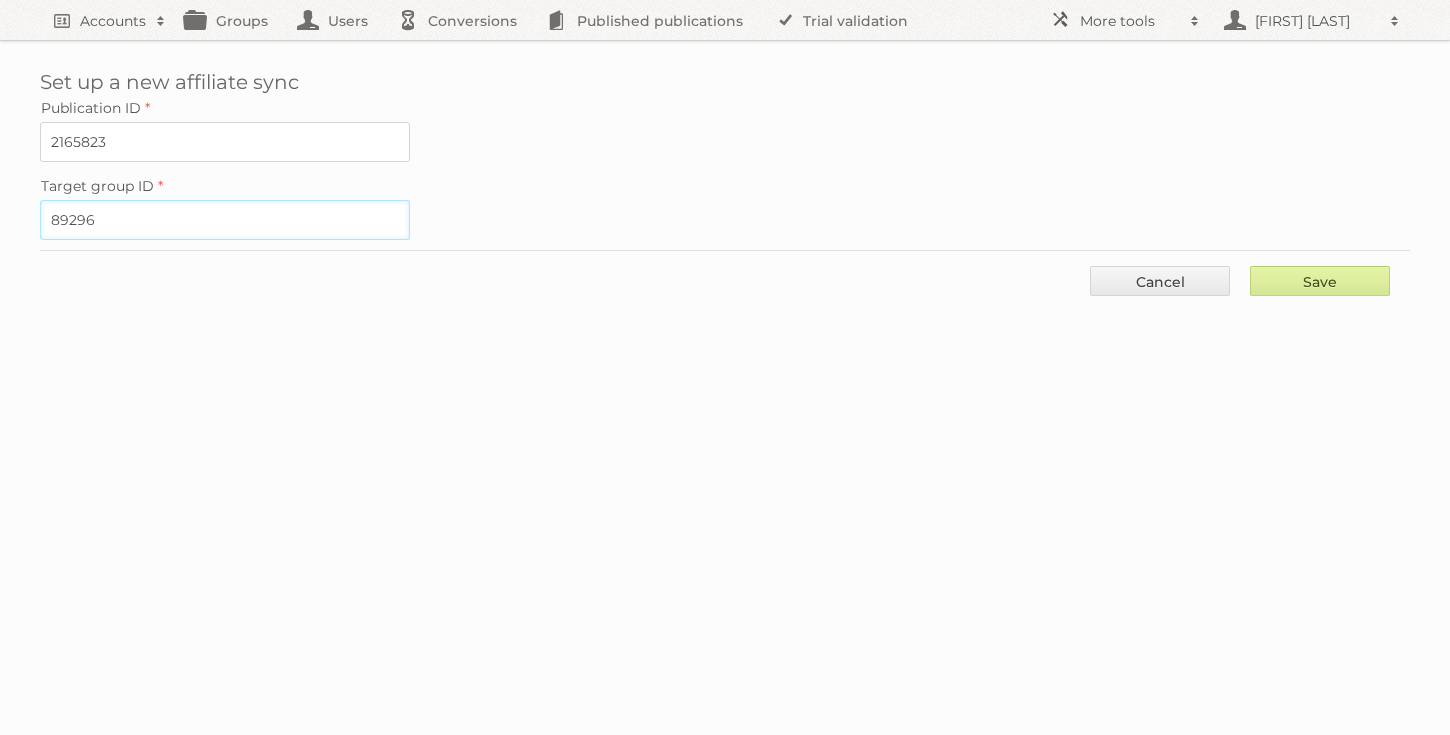 type on "89296" 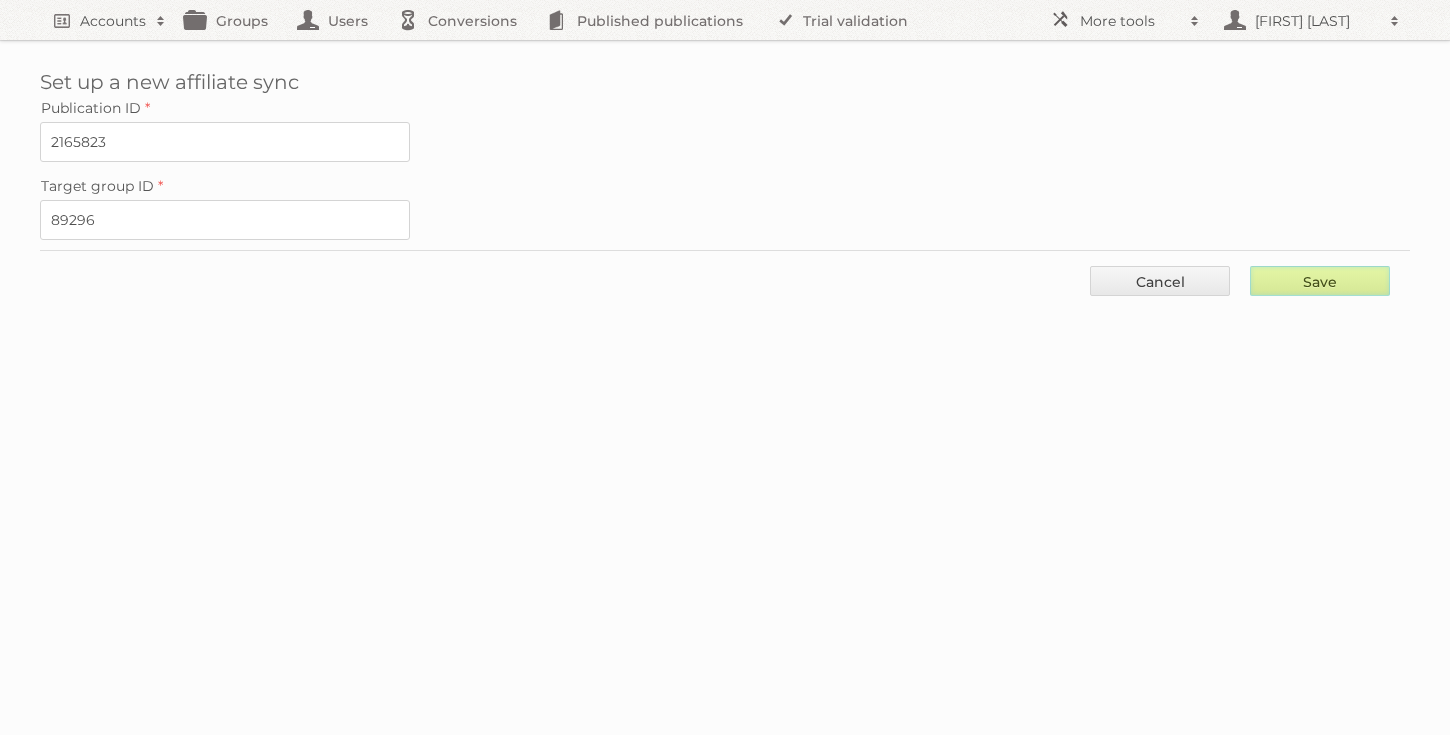 click on "Save" at bounding box center [1320, 281] 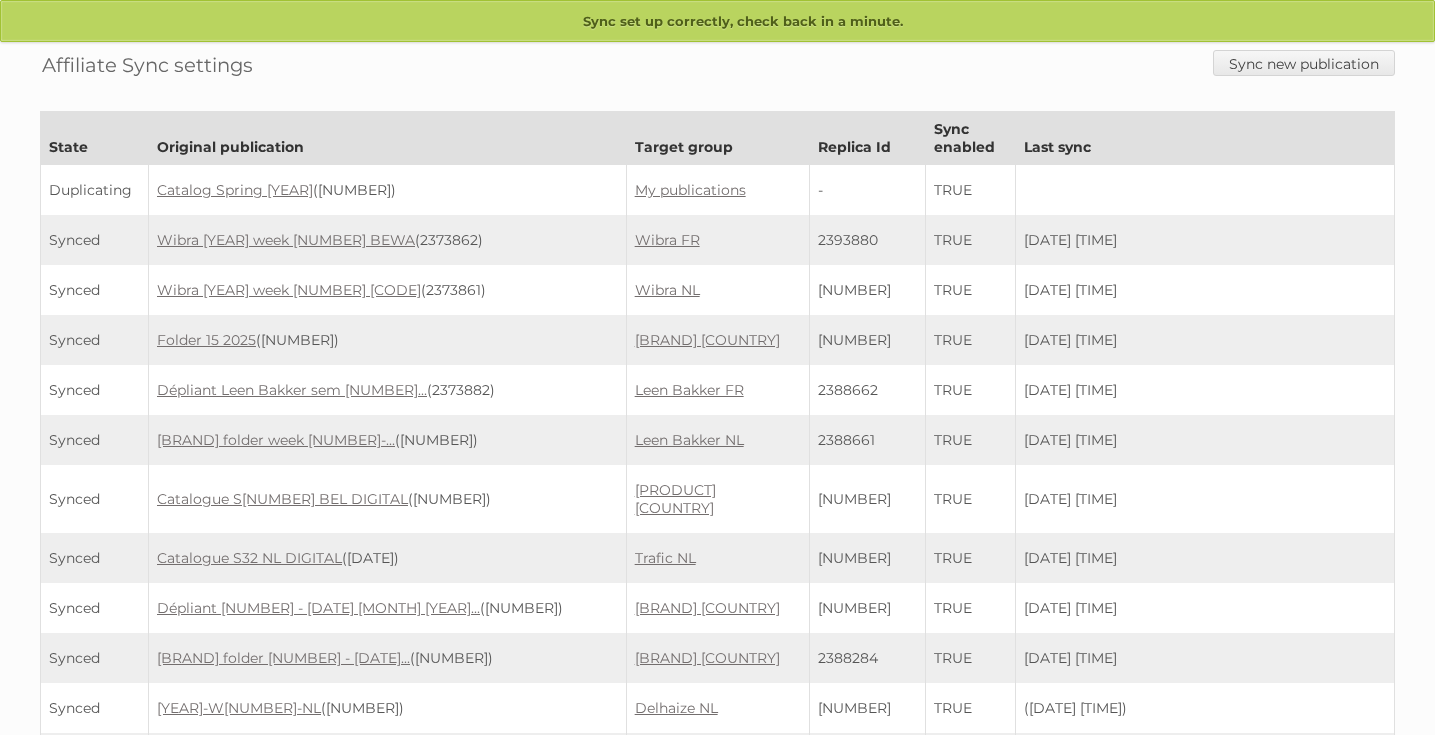 scroll, scrollTop: 0, scrollLeft: 0, axis: both 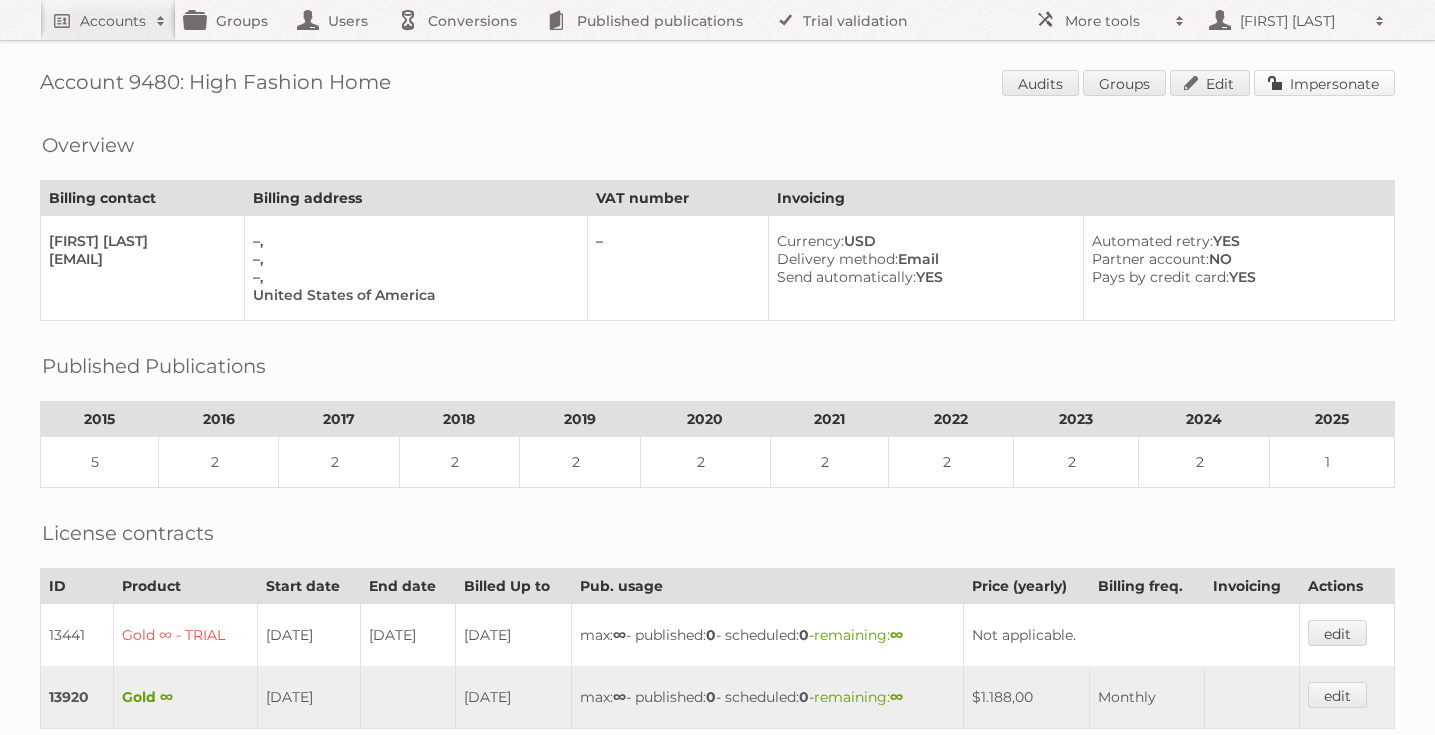 click on "Impersonate" at bounding box center [1324, 83] 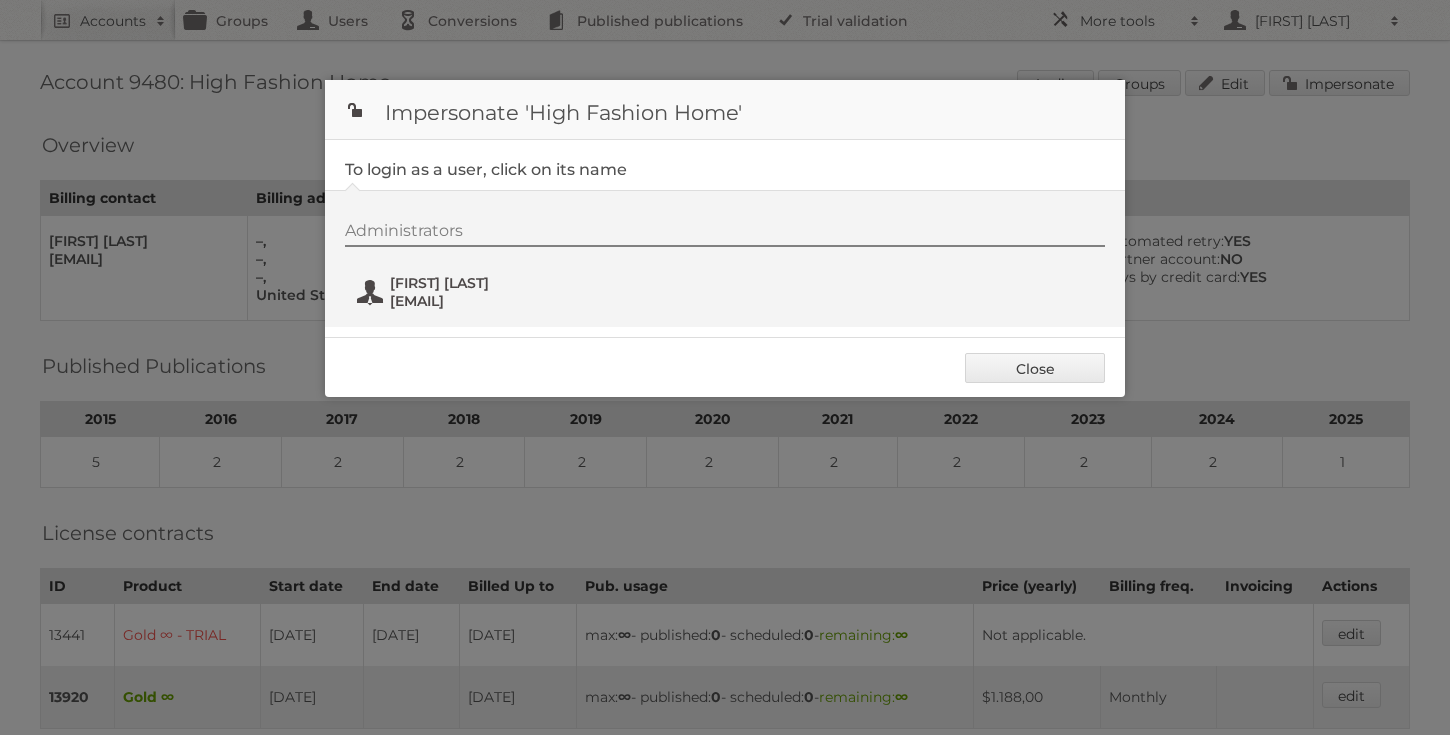 click on "[EMAIL]" at bounding box center (487, 301) 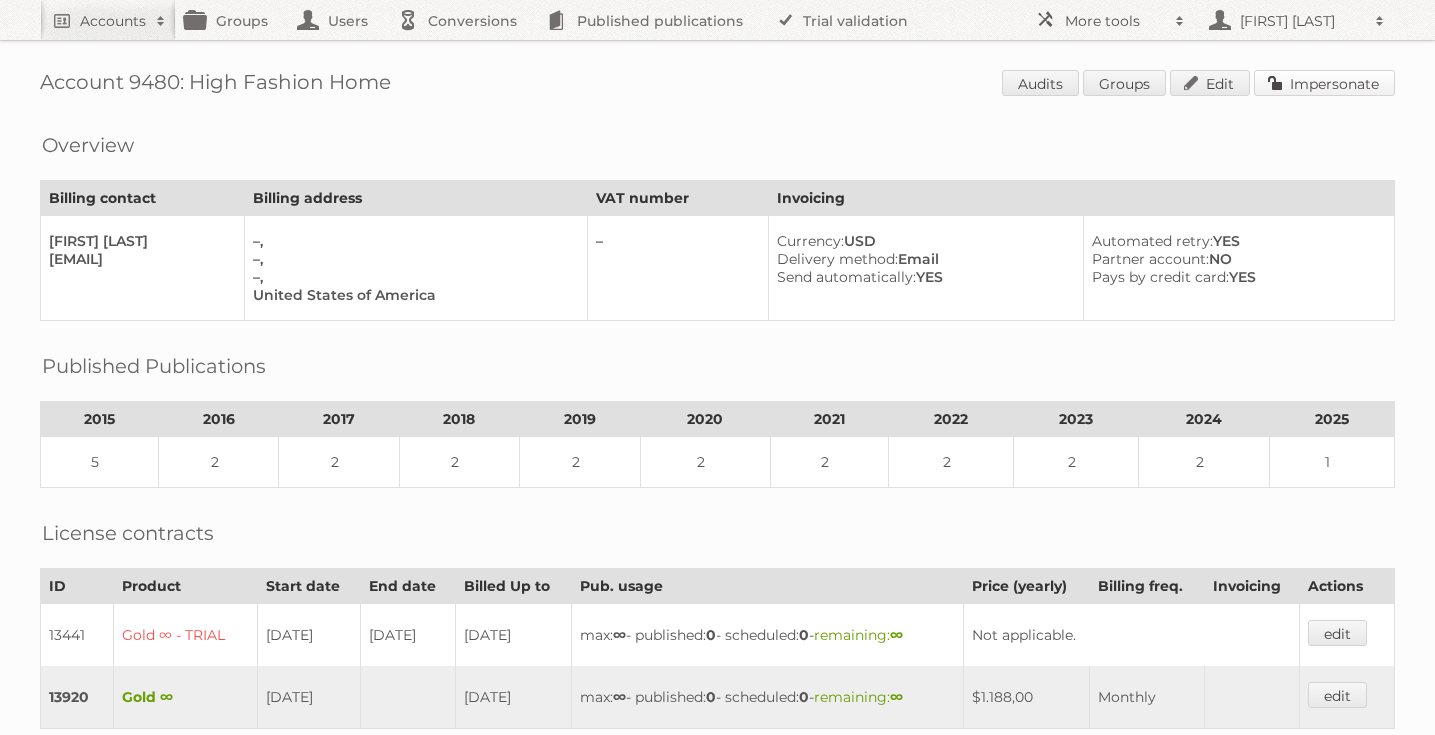 click on "Impersonate" at bounding box center [1324, 83] 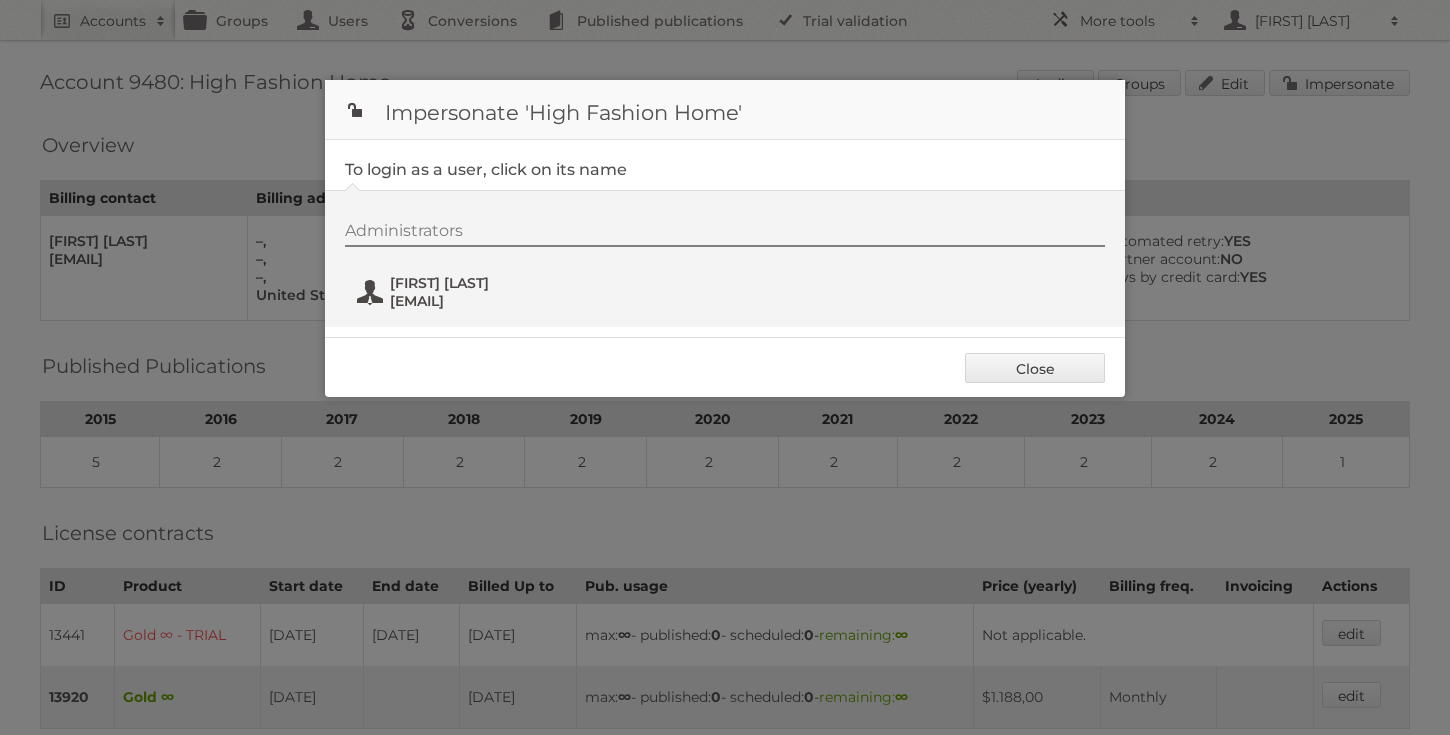 click on "[FIRST] [LAST]" at bounding box center [487, 283] 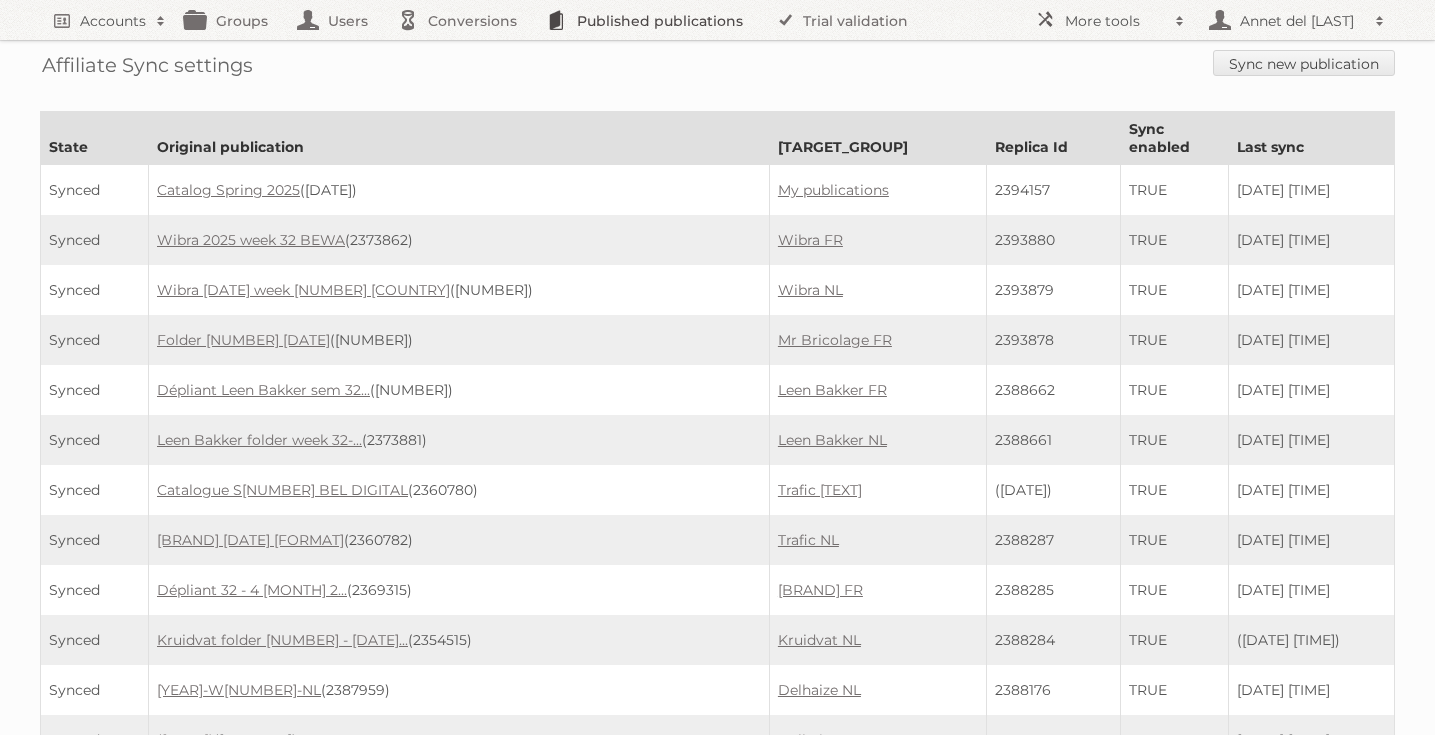 scroll, scrollTop: 0, scrollLeft: 0, axis: both 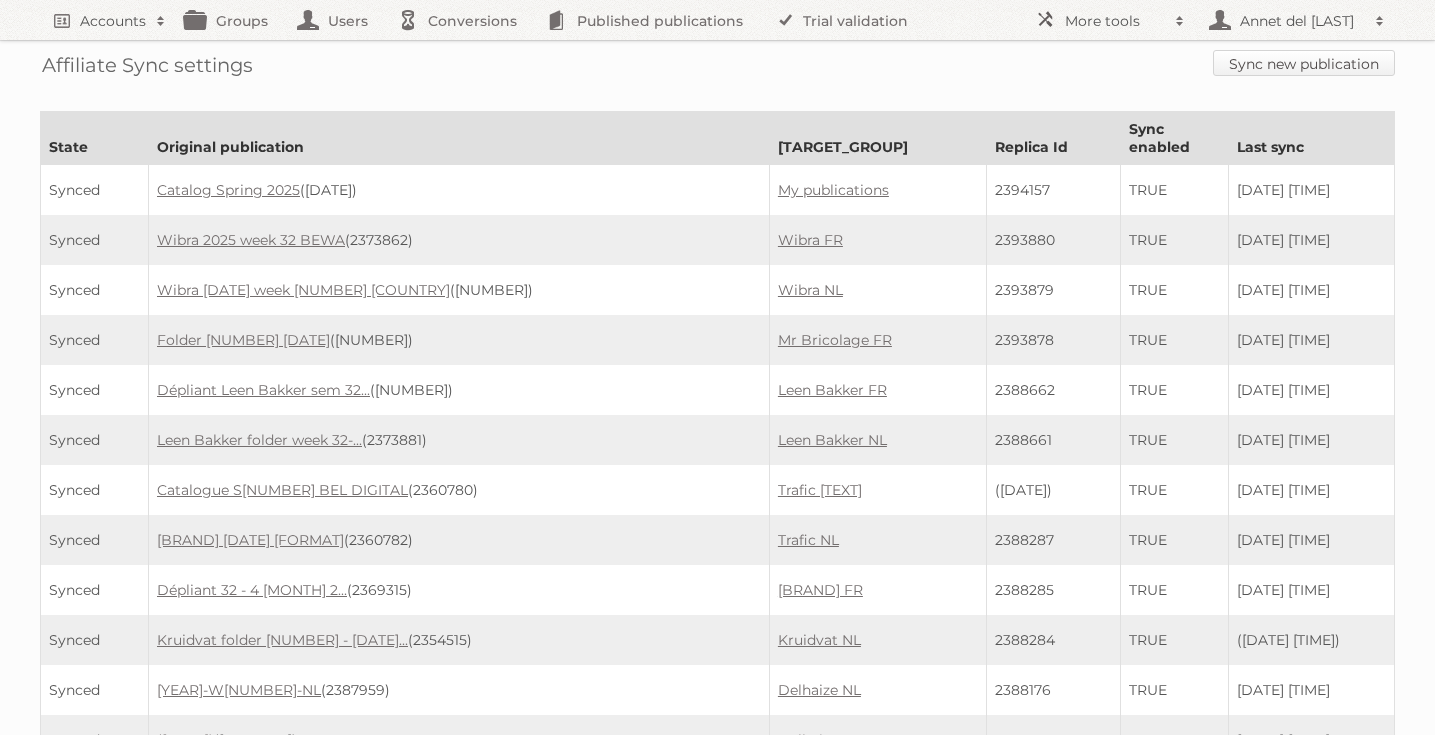 click on "Sync new publication" at bounding box center [1304, 63] 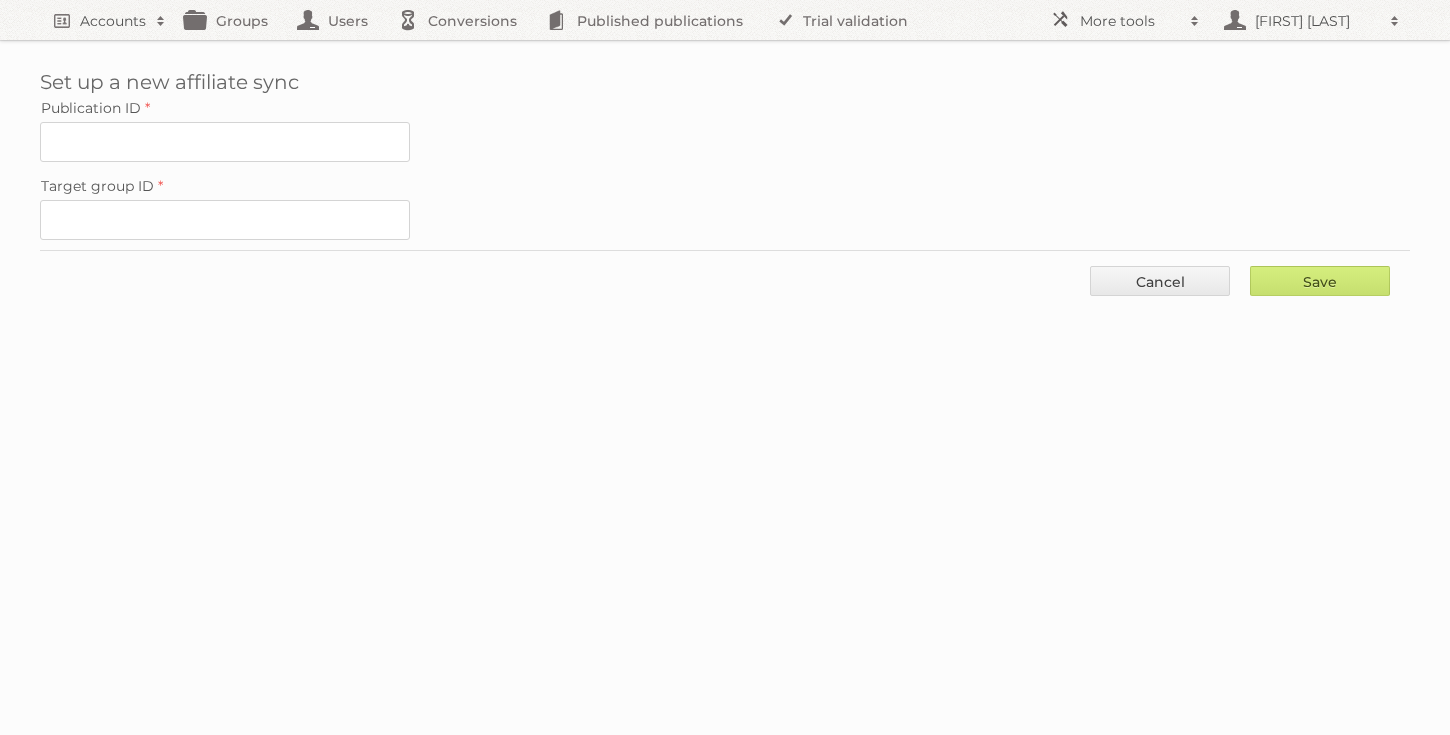 scroll, scrollTop: 0, scrollLeft: 0, axis: both 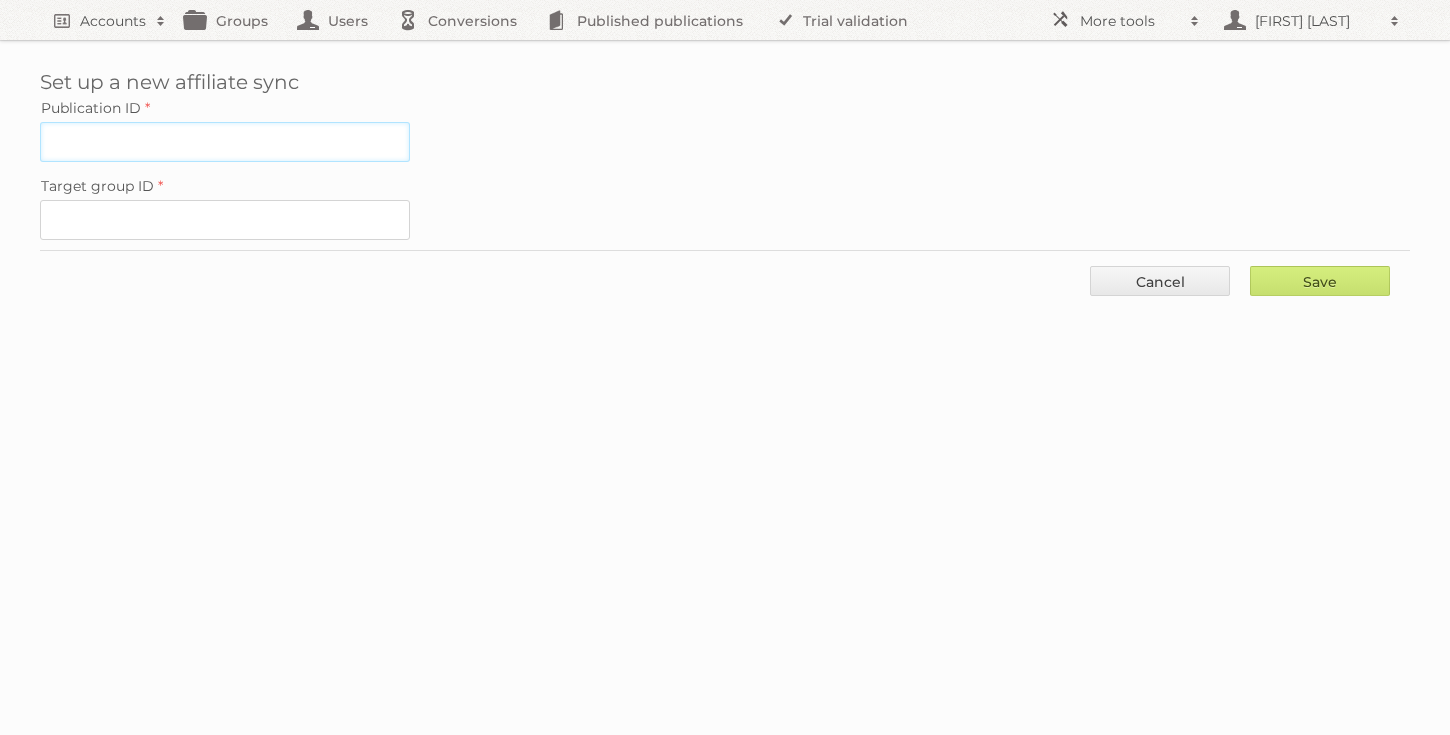 click on "Publication ID" at bounding box center (225, 142) 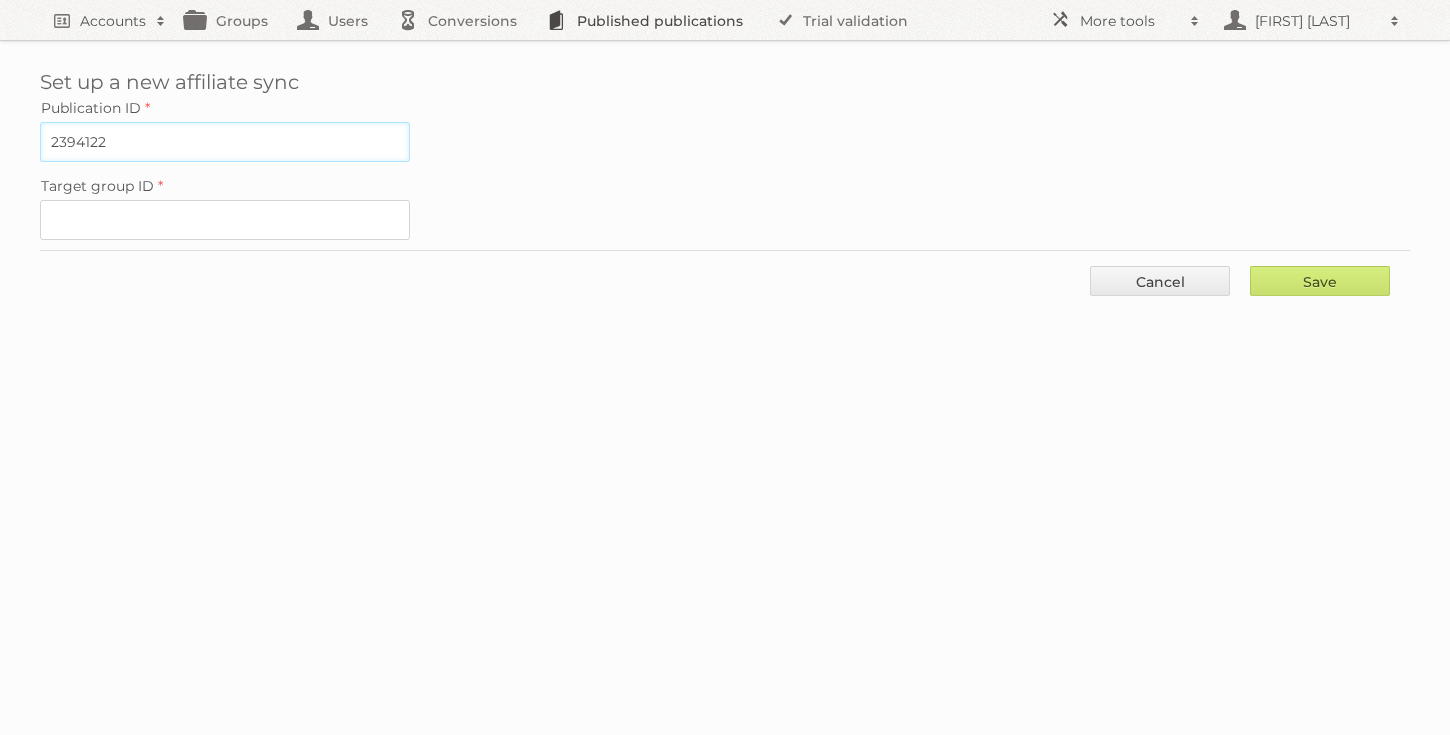 type on "2394122" 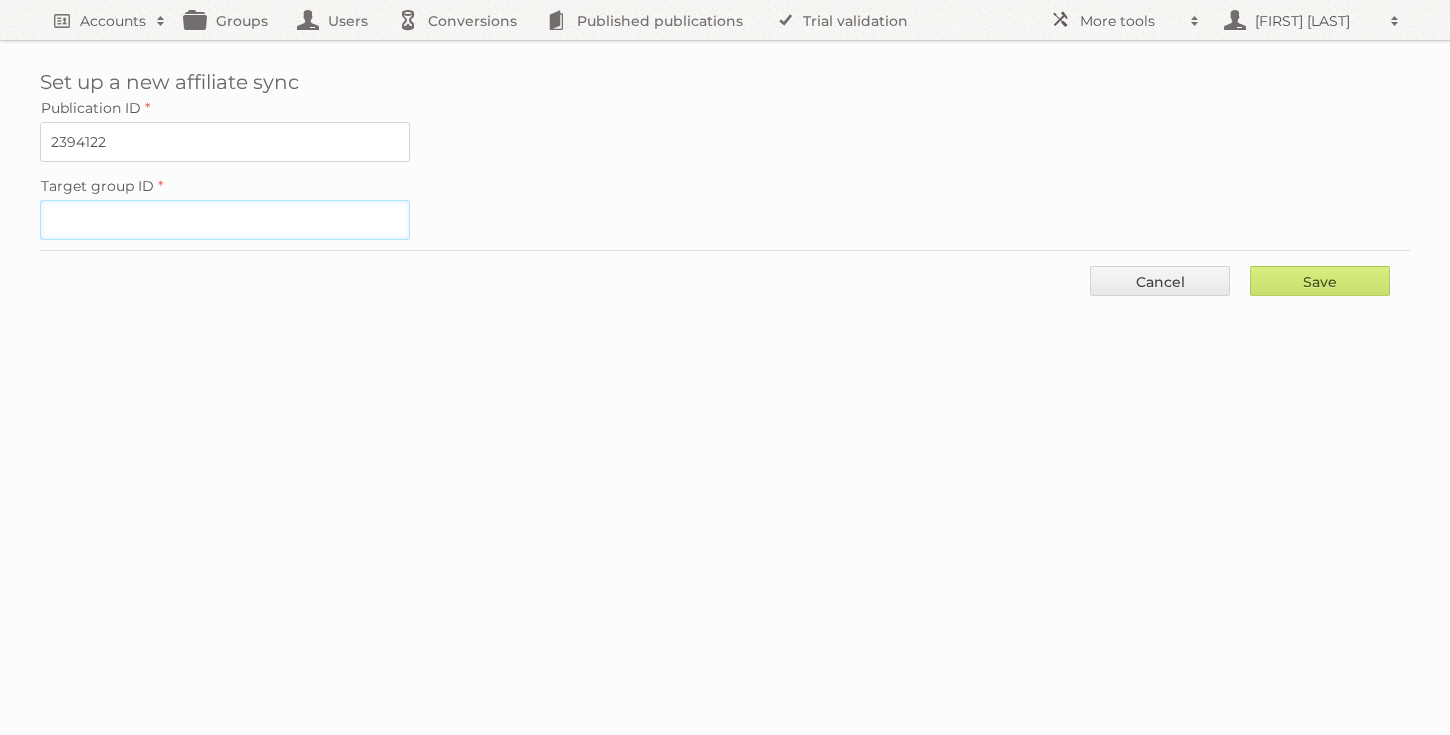 click on "Target group ID" at bounding box center [225, 220] 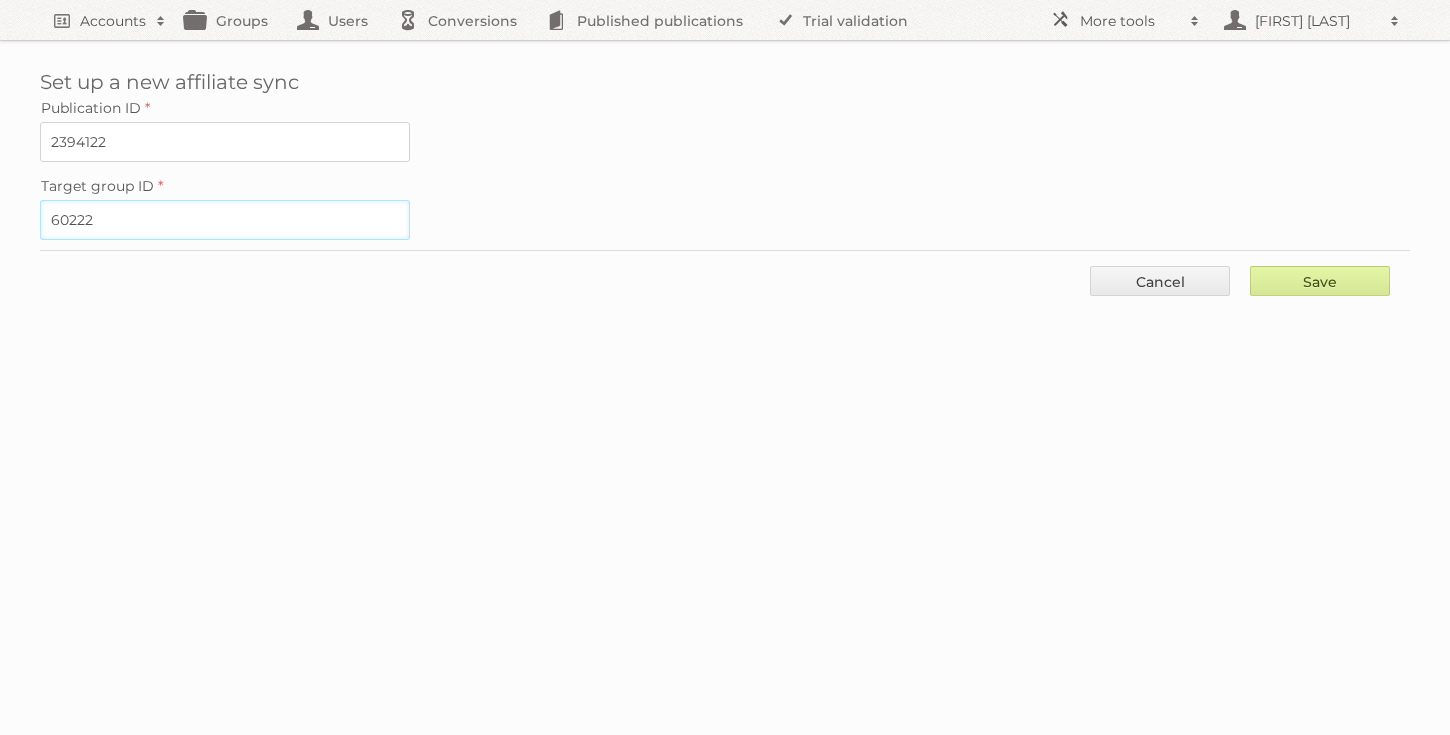 type on "60222" 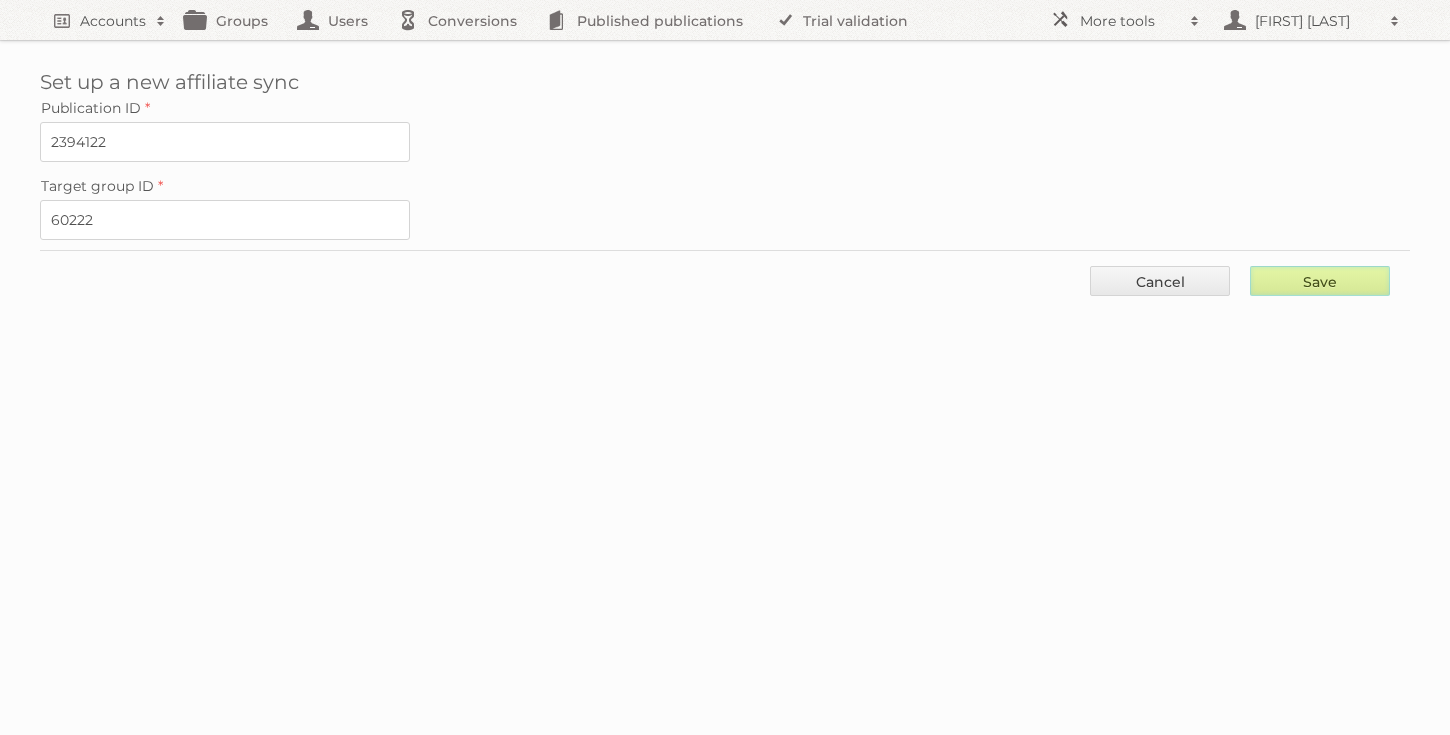 click on "Save" at bounding box center [1320, 281] 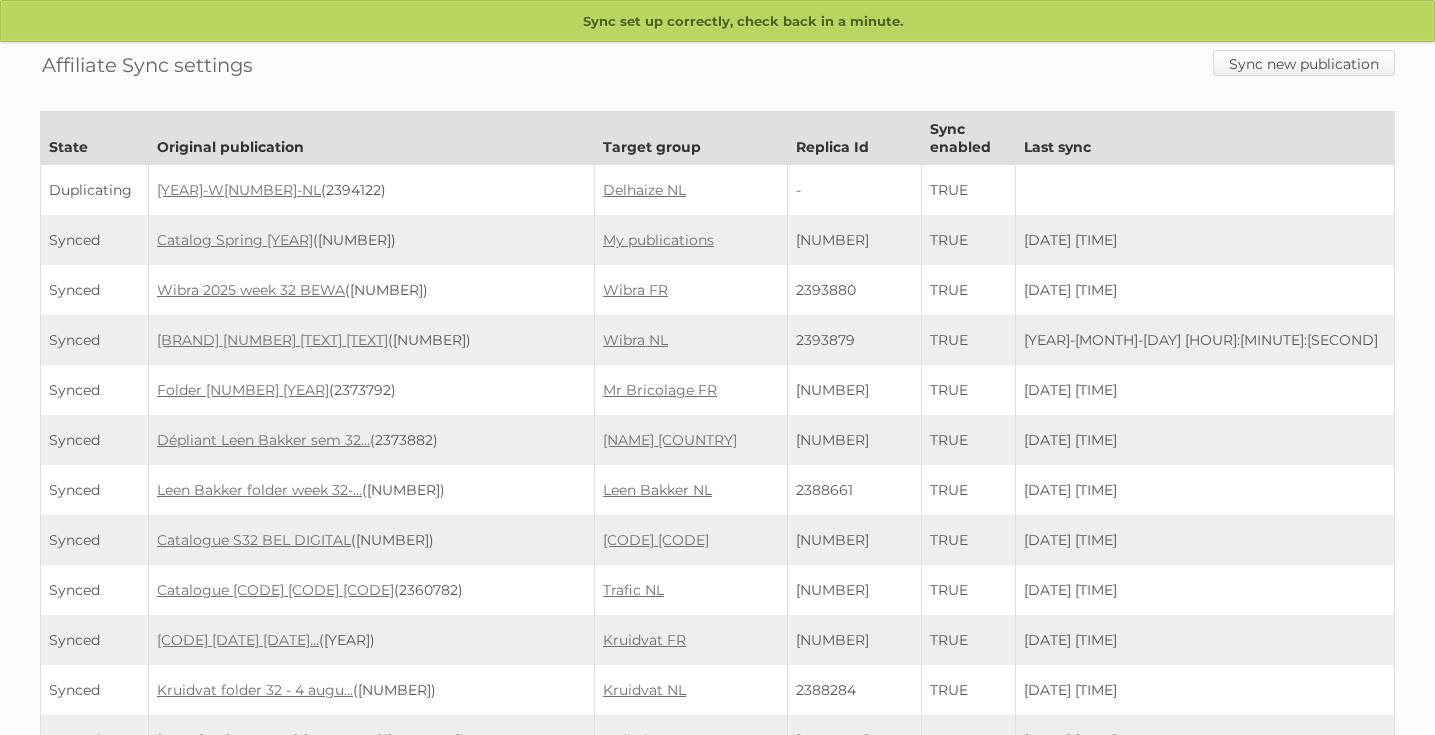scroll, scrollTop: 0, scrollLeft: 0, axis: both 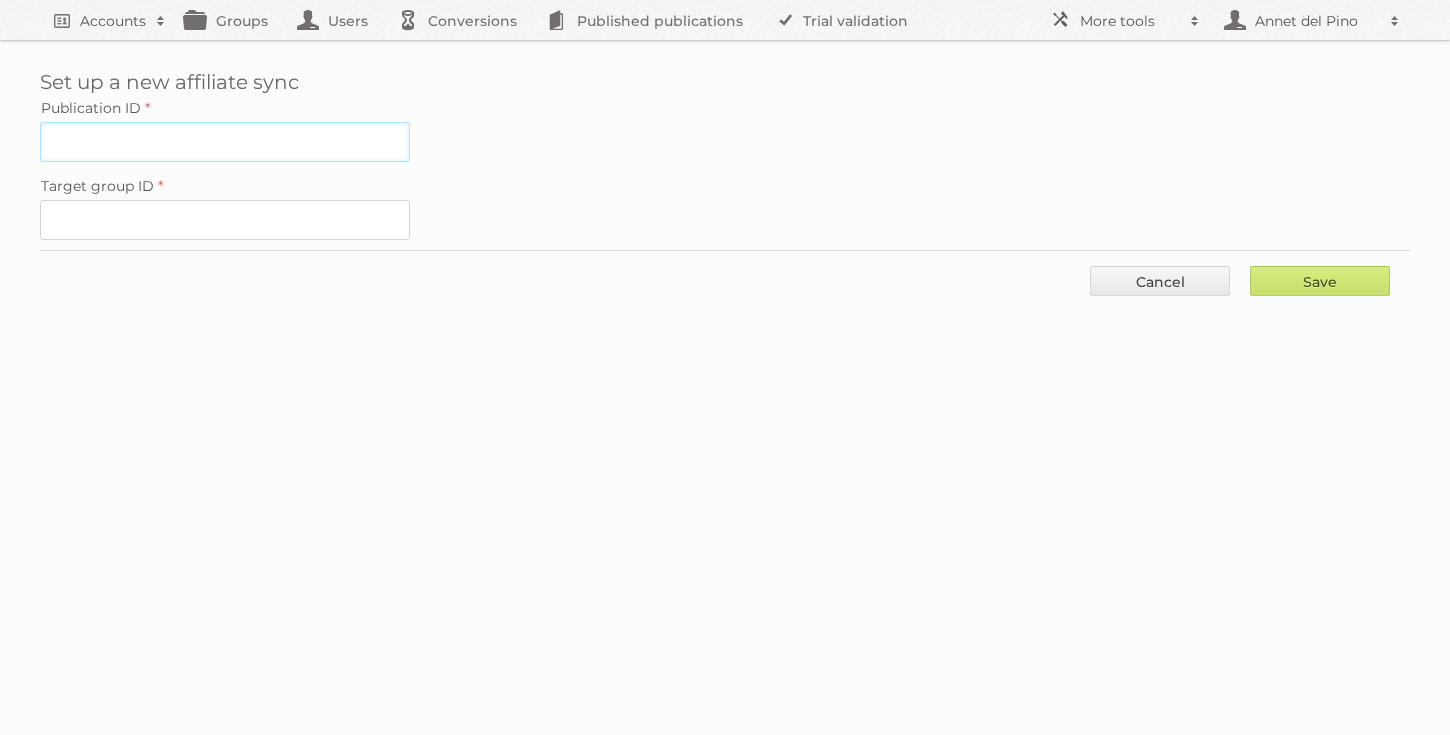 click on "Publication ID" at bounding box center [225, 142] 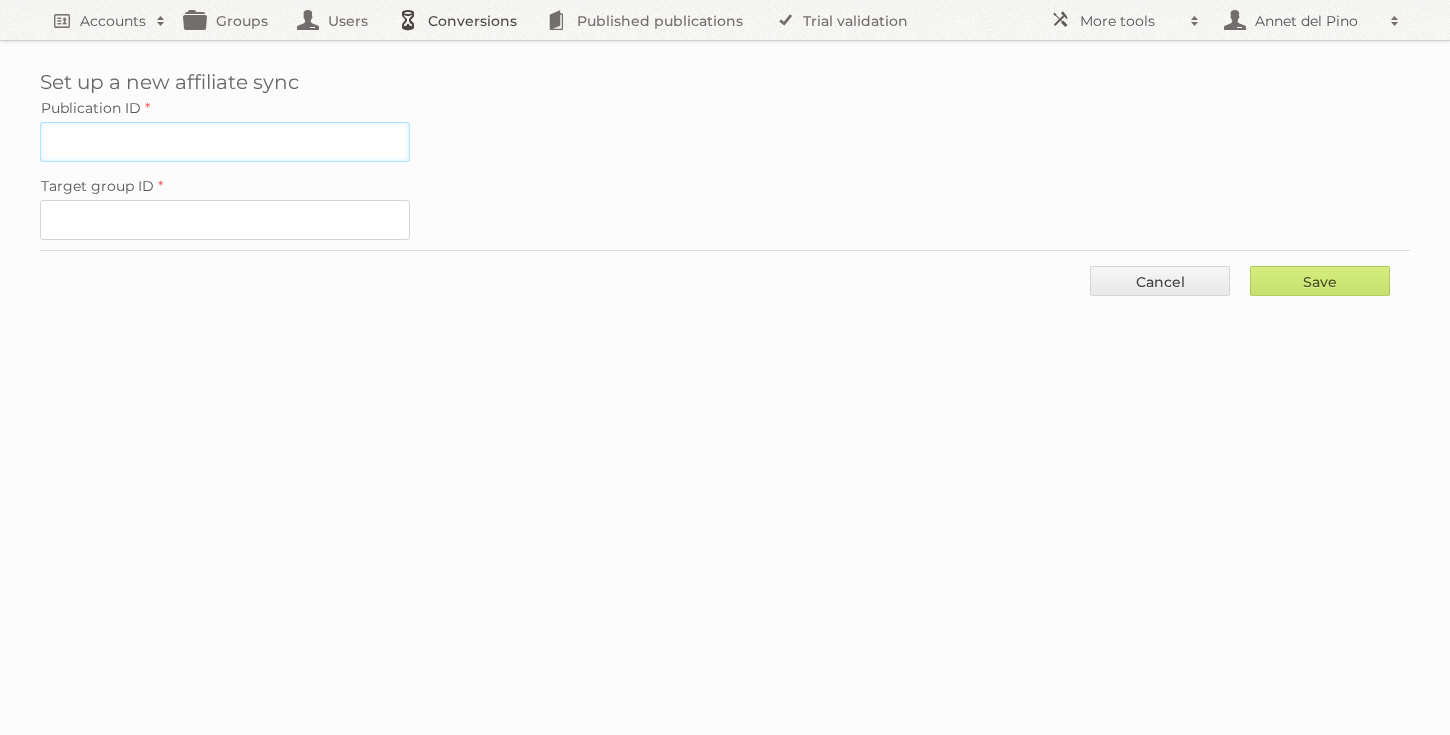 type on "[NUMBER]" 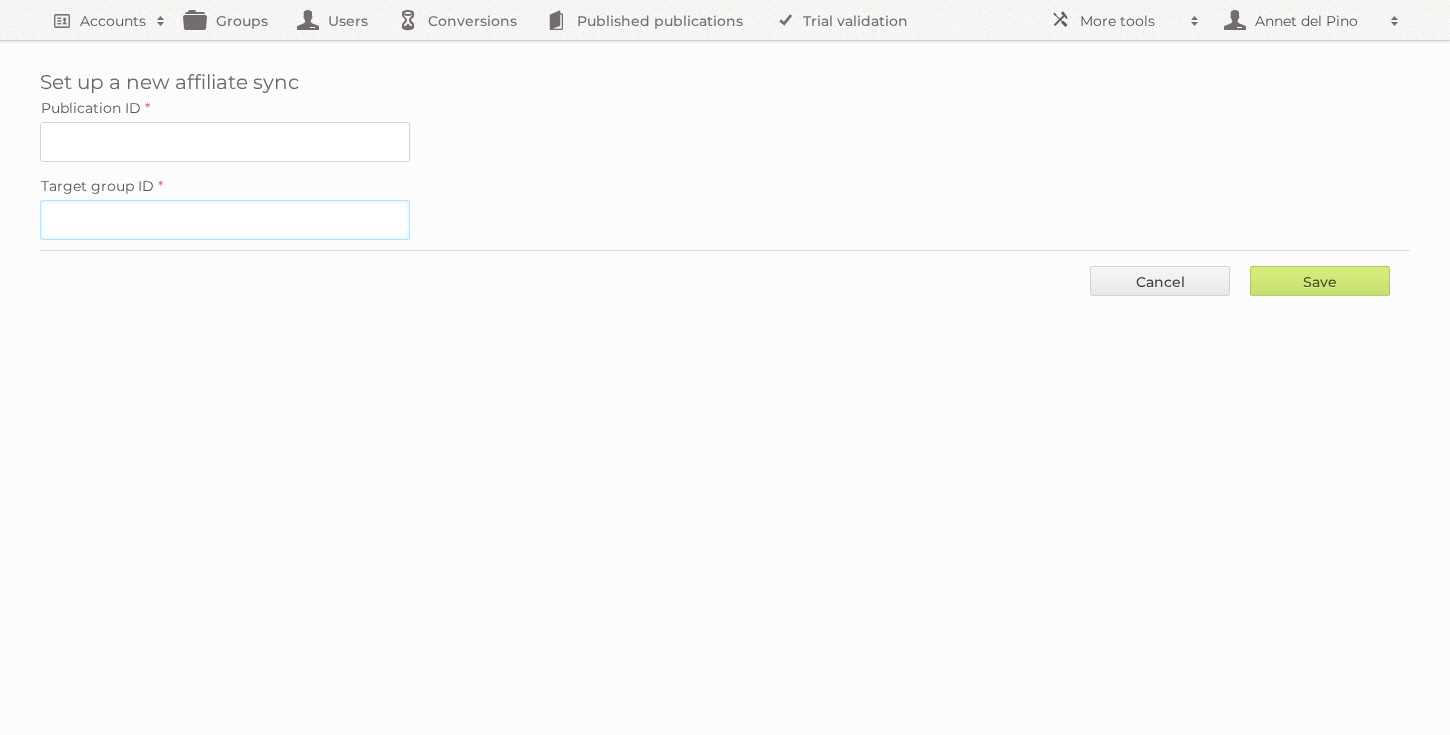 click on "Target group ID" at bounding box center [225, 220] 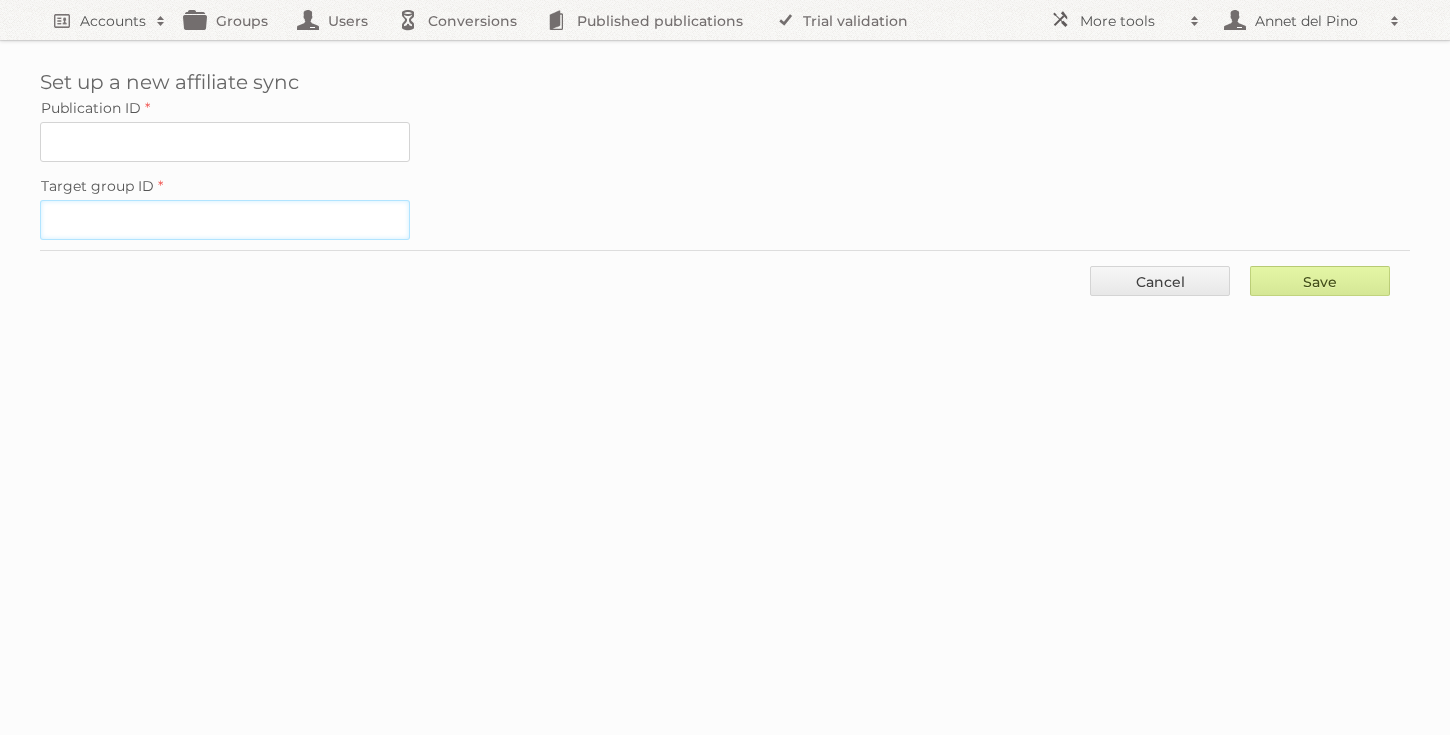 type on "[POSTAL CODE]" 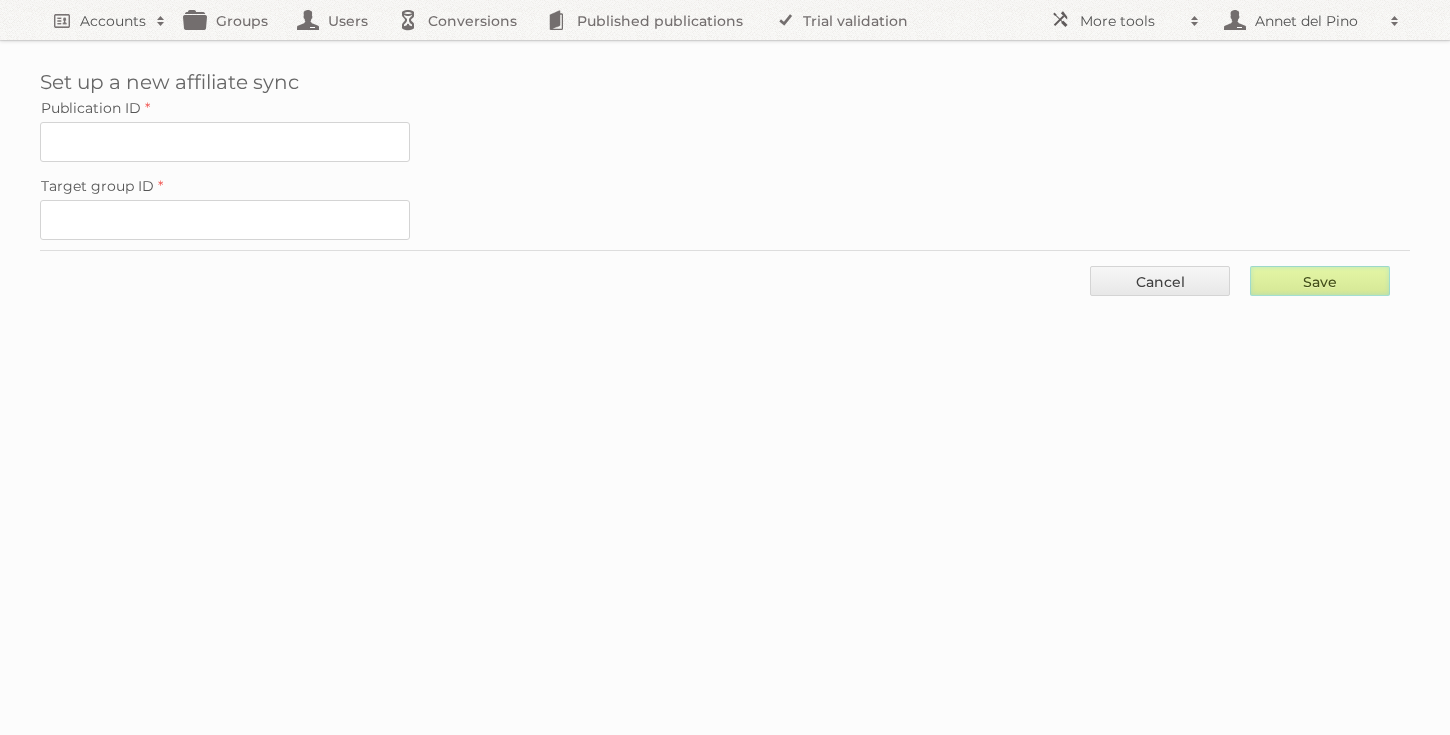 click on "Save" at bounding box center (1320, 281) 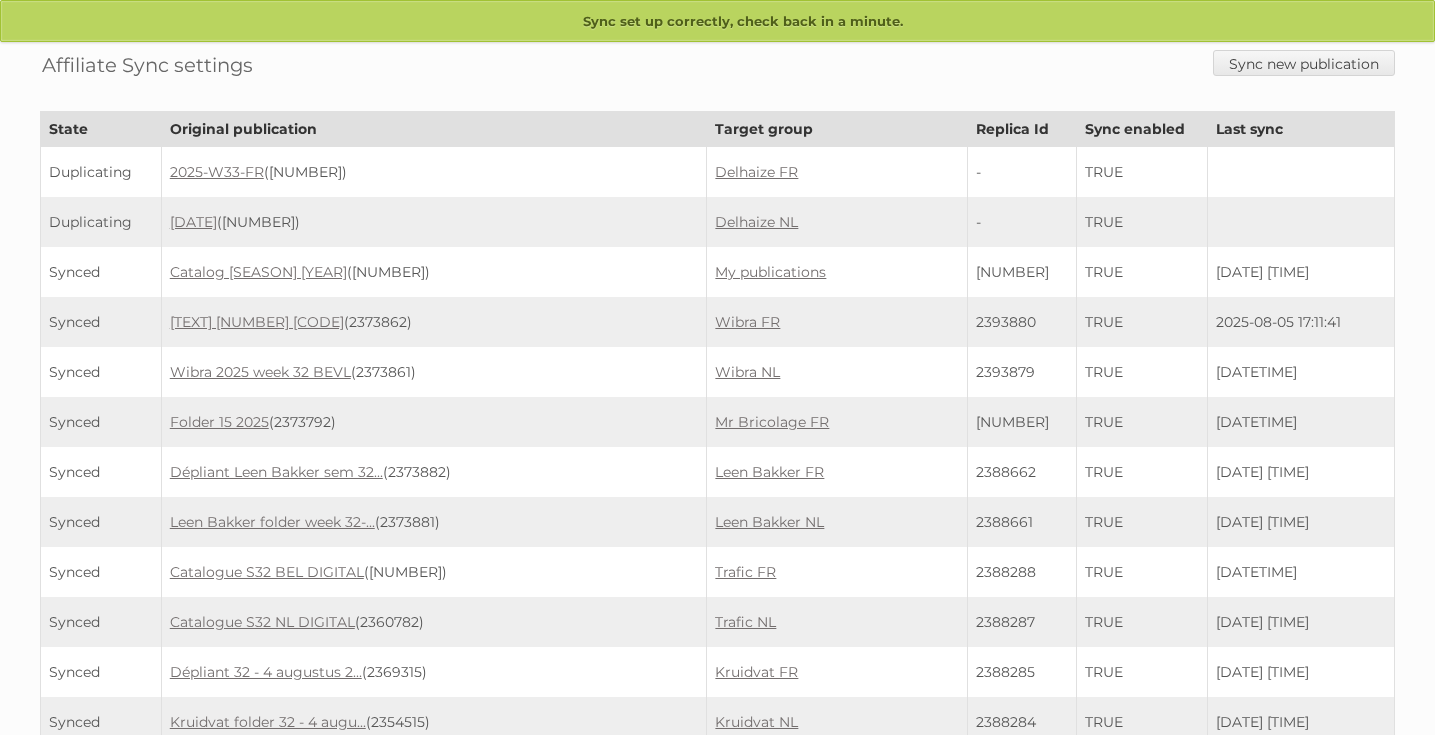 scroll, scrollTop: 0, scrollLeft: 0, axis: both 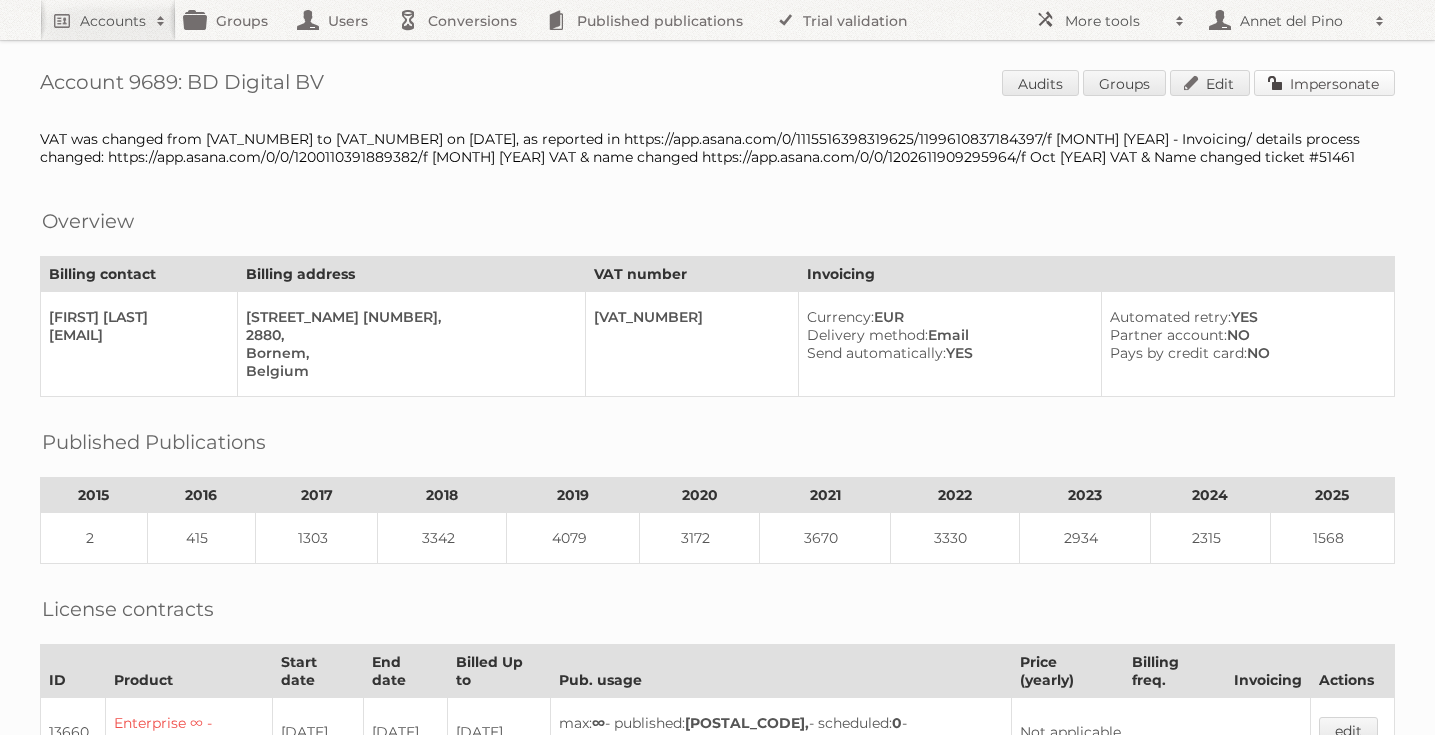 click on "Impersonate" at bounding box center [1324, 83] 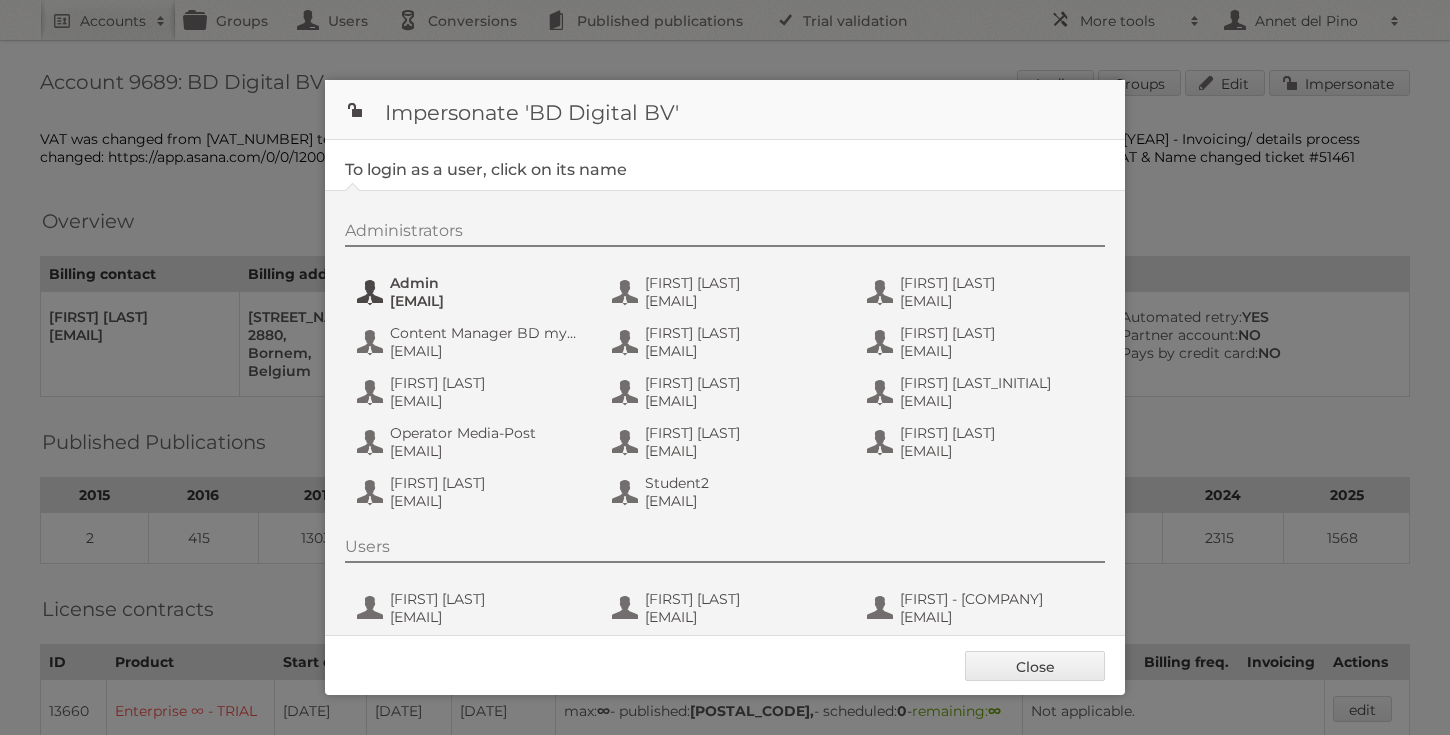 click on "[EMAIL]" at bounding box center (487, 301) 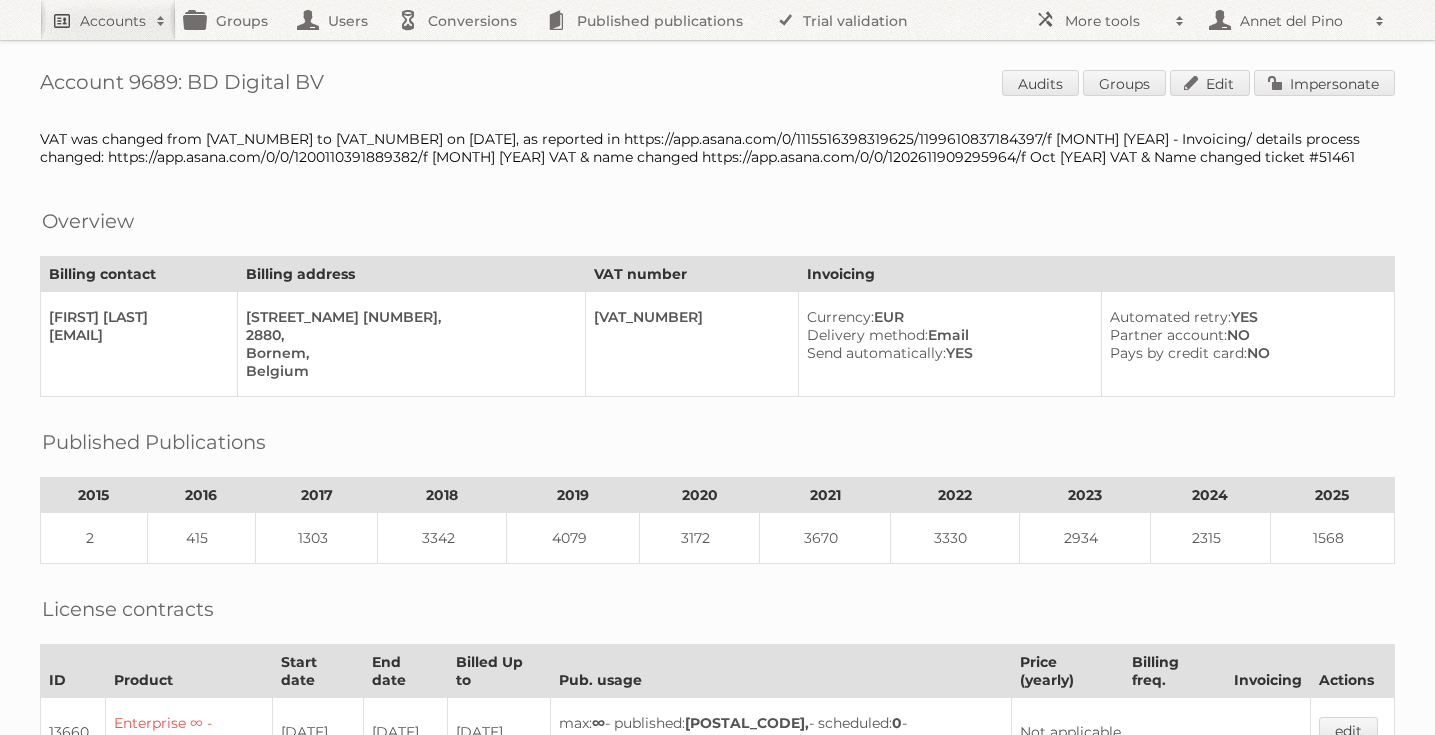 click on "Accounts" at bounding box center (113, 21) 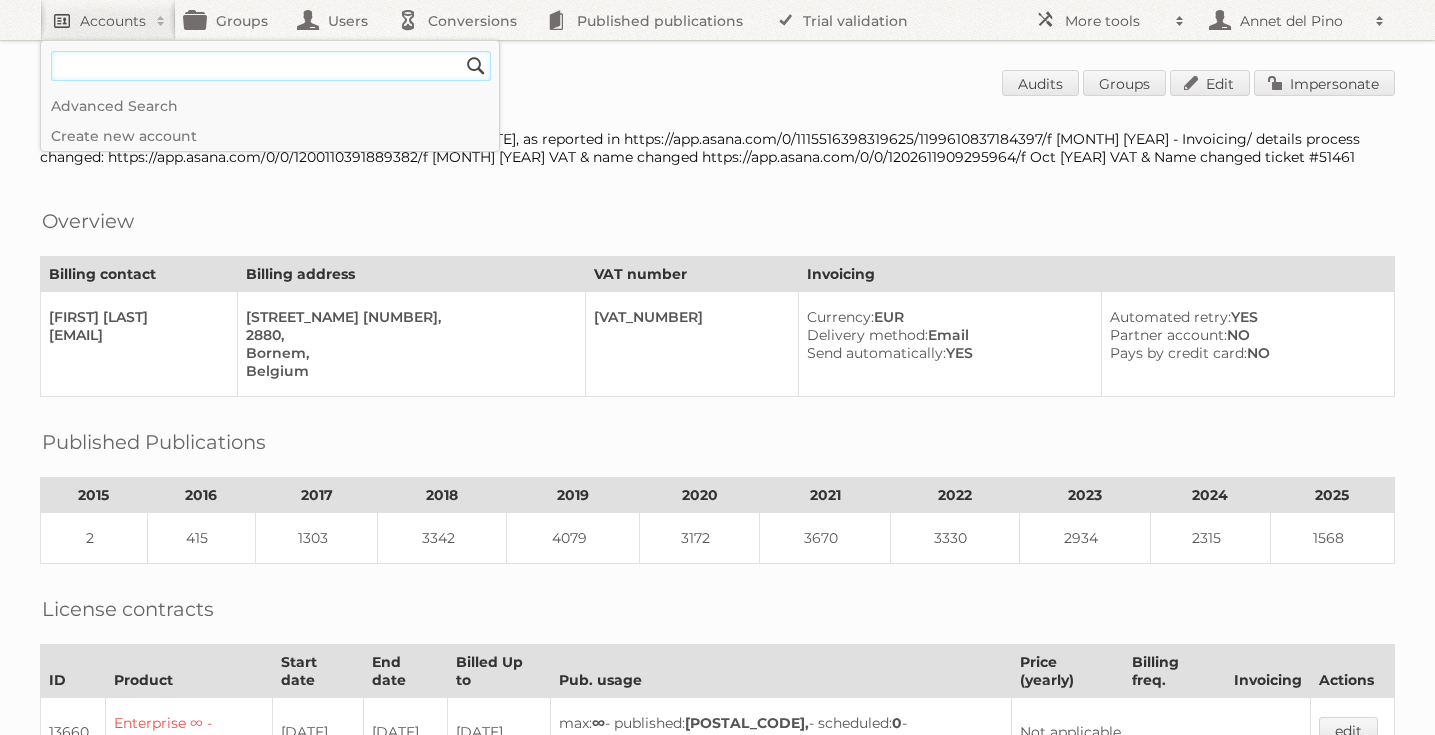 paste on "[EMAIL]" 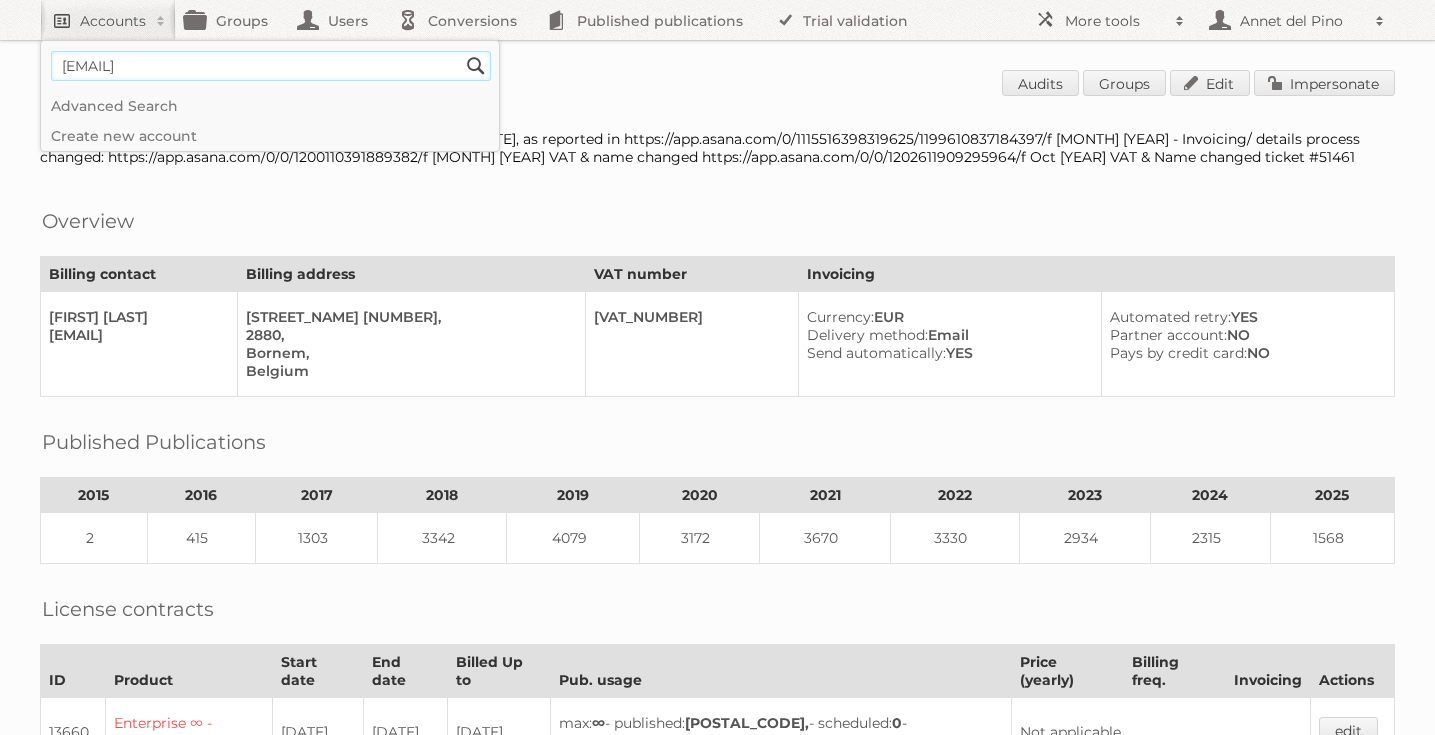 type on "[EMAIL]" 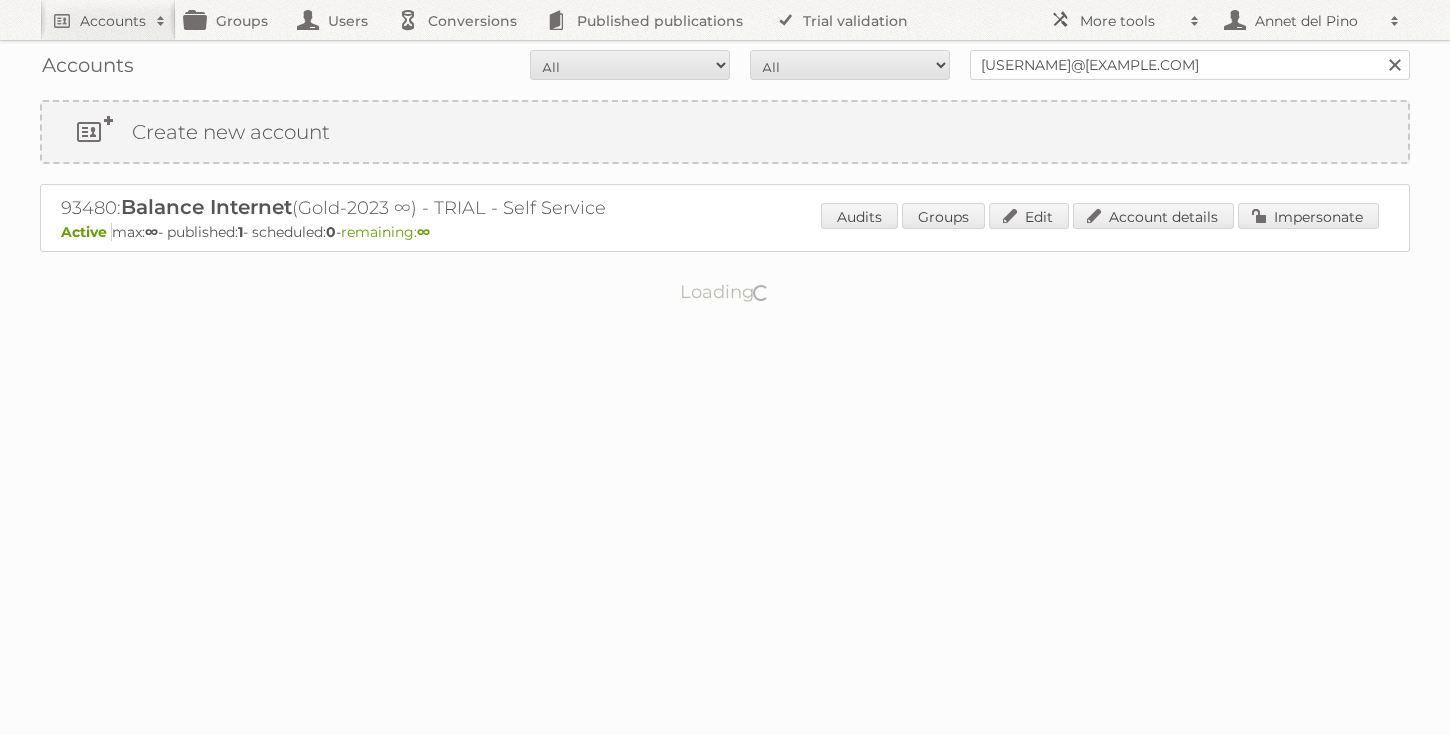 scroll, scrollTop: 0, scrollLeft: 0, axis: both 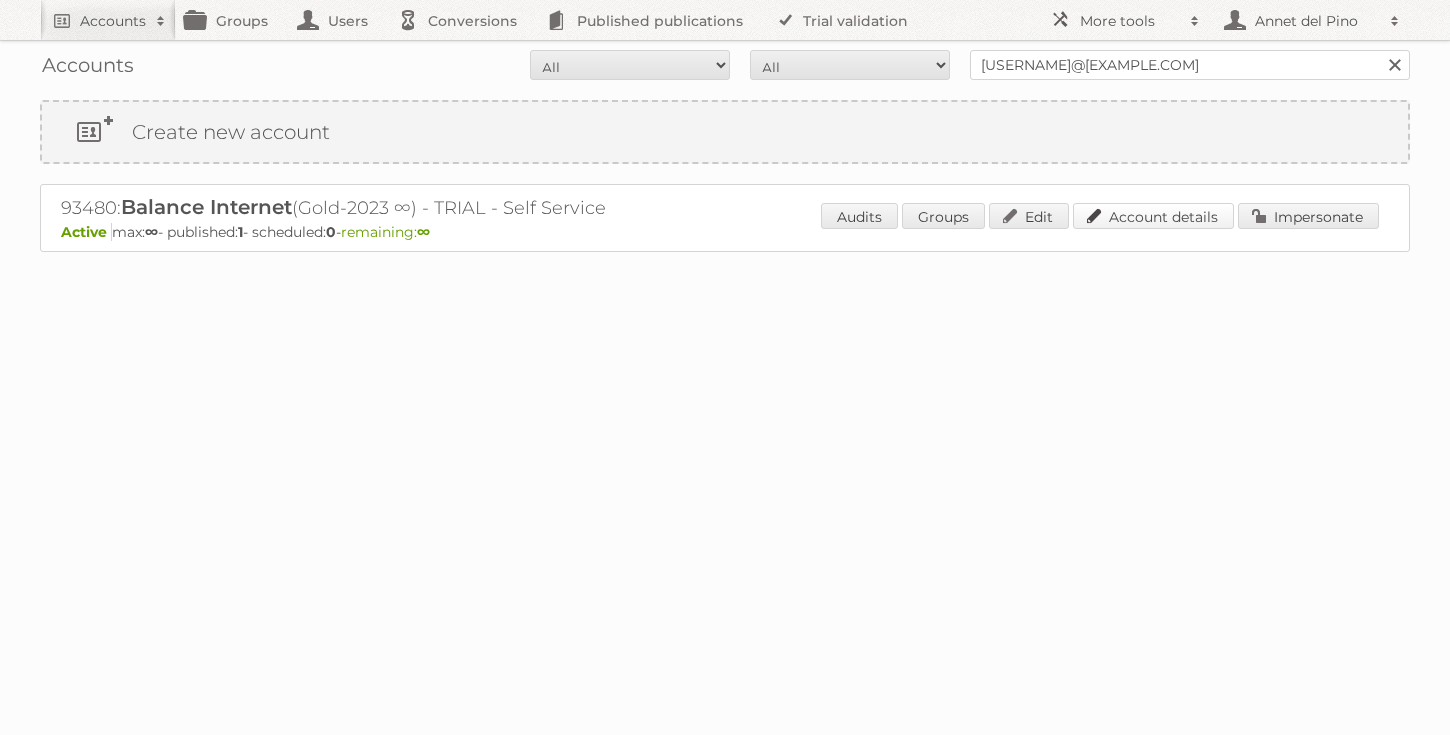 click on "Account details" at bounding box center (1153, 216) 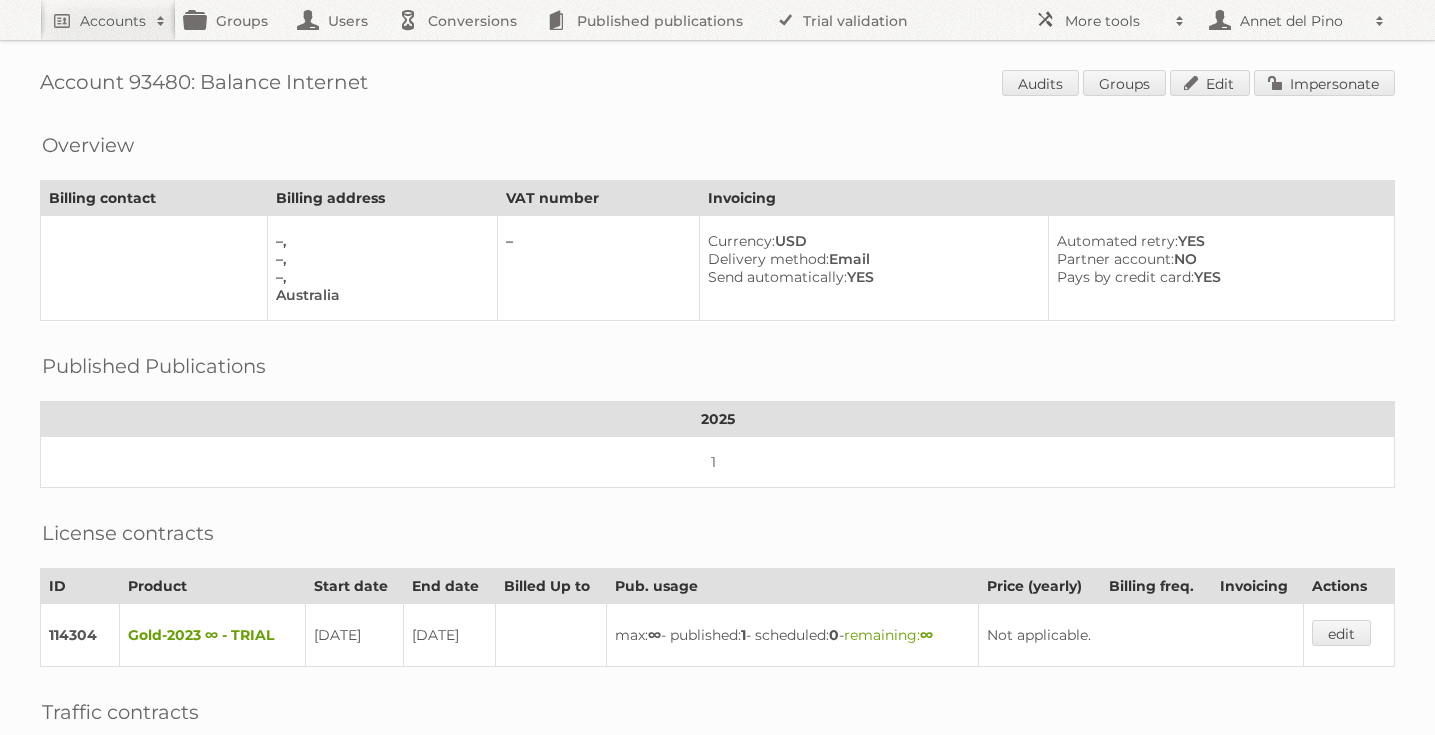 scroll, scrollTop: 0, scrollLeft: 0, axis: both 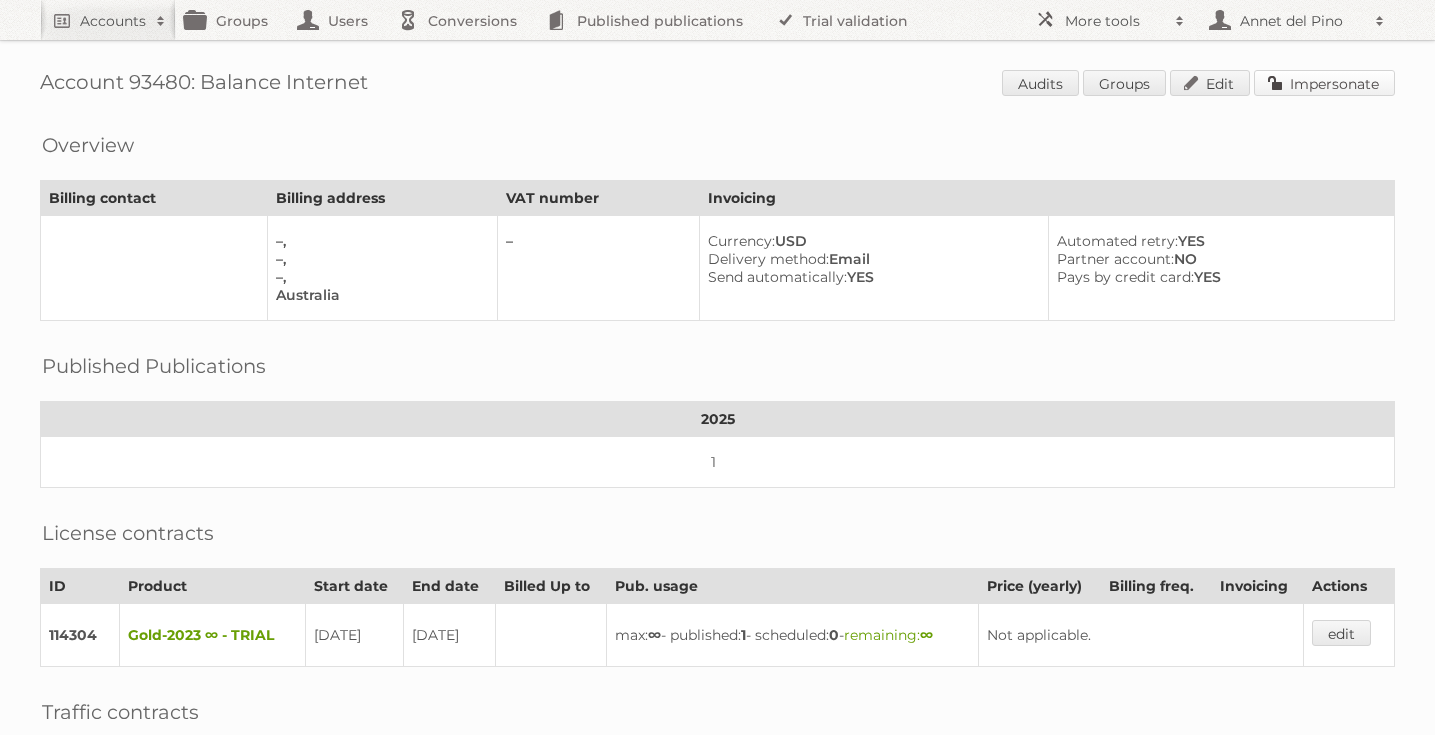 click on "Impersonate" at bounding box center (1324, 83) 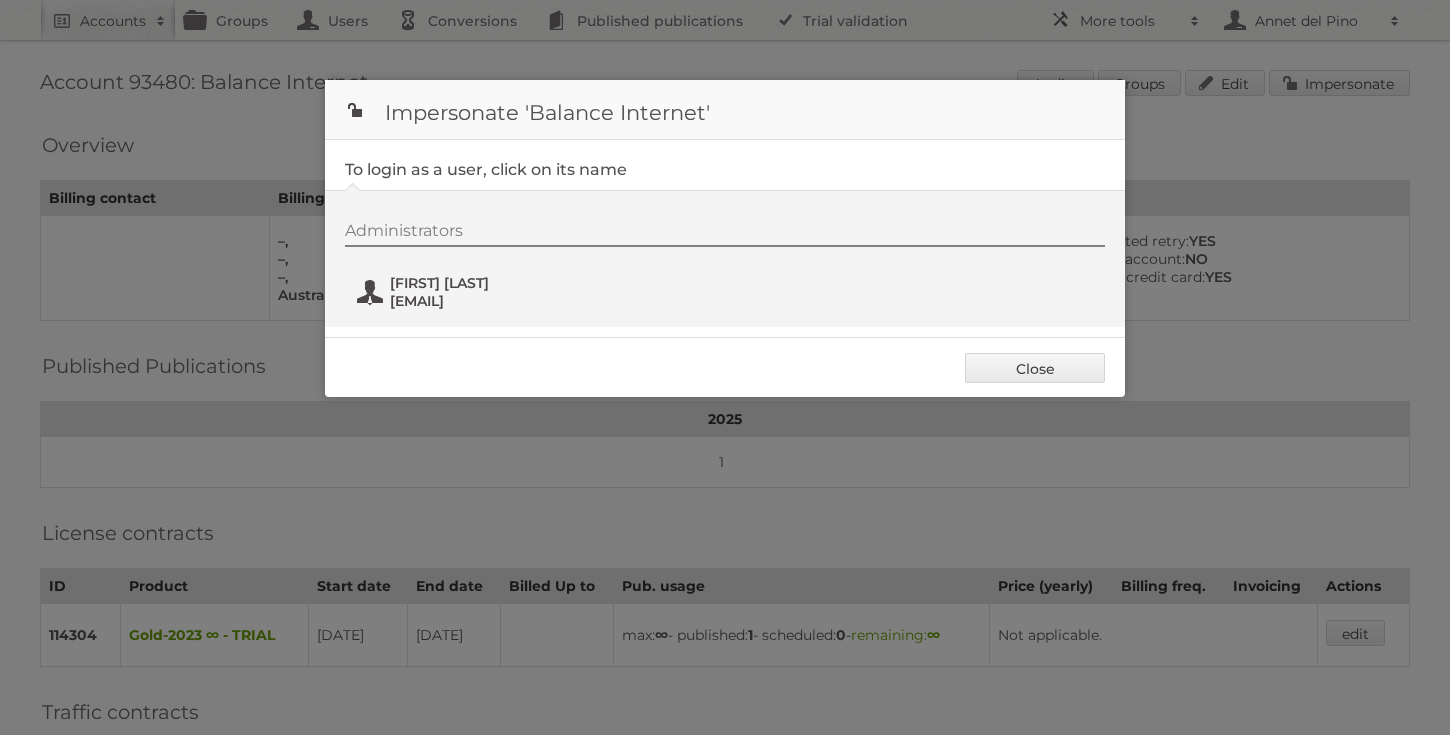 click on "[USERNAME]@[EXAMPLE.COM]" at bounding box center (487, 301) 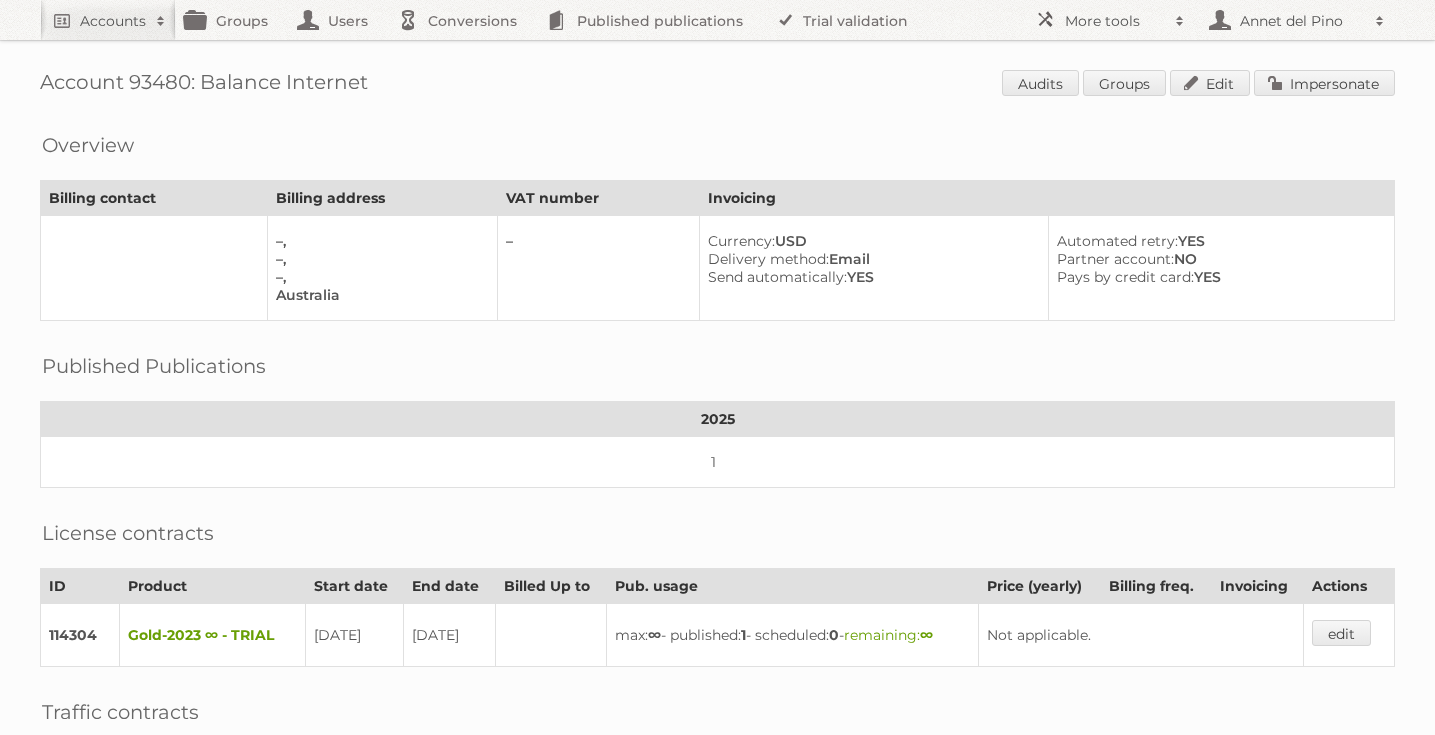 click on "Account 93480: Balance Internet
Audits
Groups
Edit
Impersonate
Overview
Billing contact
Billing address
VAT number
Invoicing
–,
–,
–,
Australia
–
Currency:  USD
Delivery method:  Email
Send automatically:  YES
Automated retry:  YES
Partner account:  NO
Pays by credit card:  YES
Published Publications
2025
1
License contracts
ID
Product
Start date
End date
Billed Up to
Pub. usage
Price (yearly)
Billing freq.
Invoicing
Actions
114304" at bounding box center (717, 537) 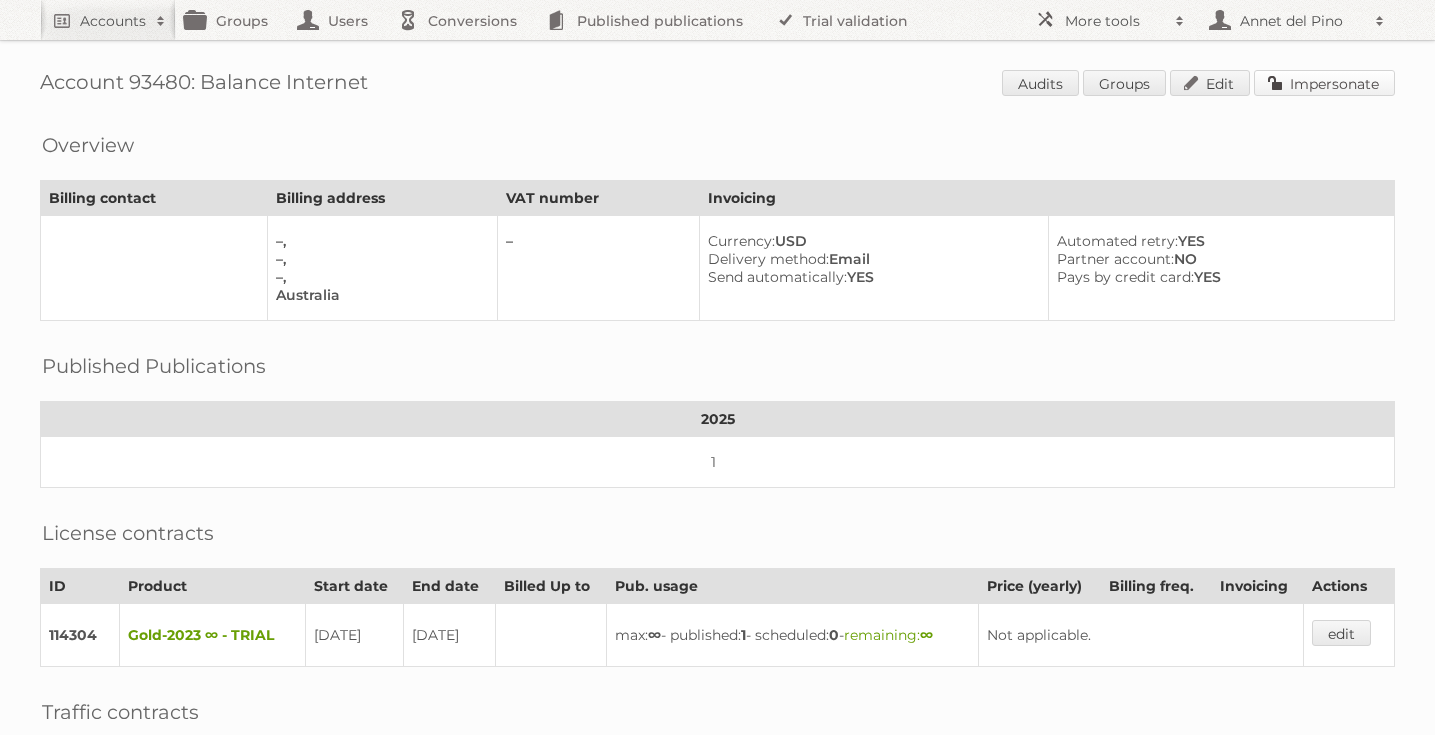 click on "Impersonate" at bounding box center (1324, 83) 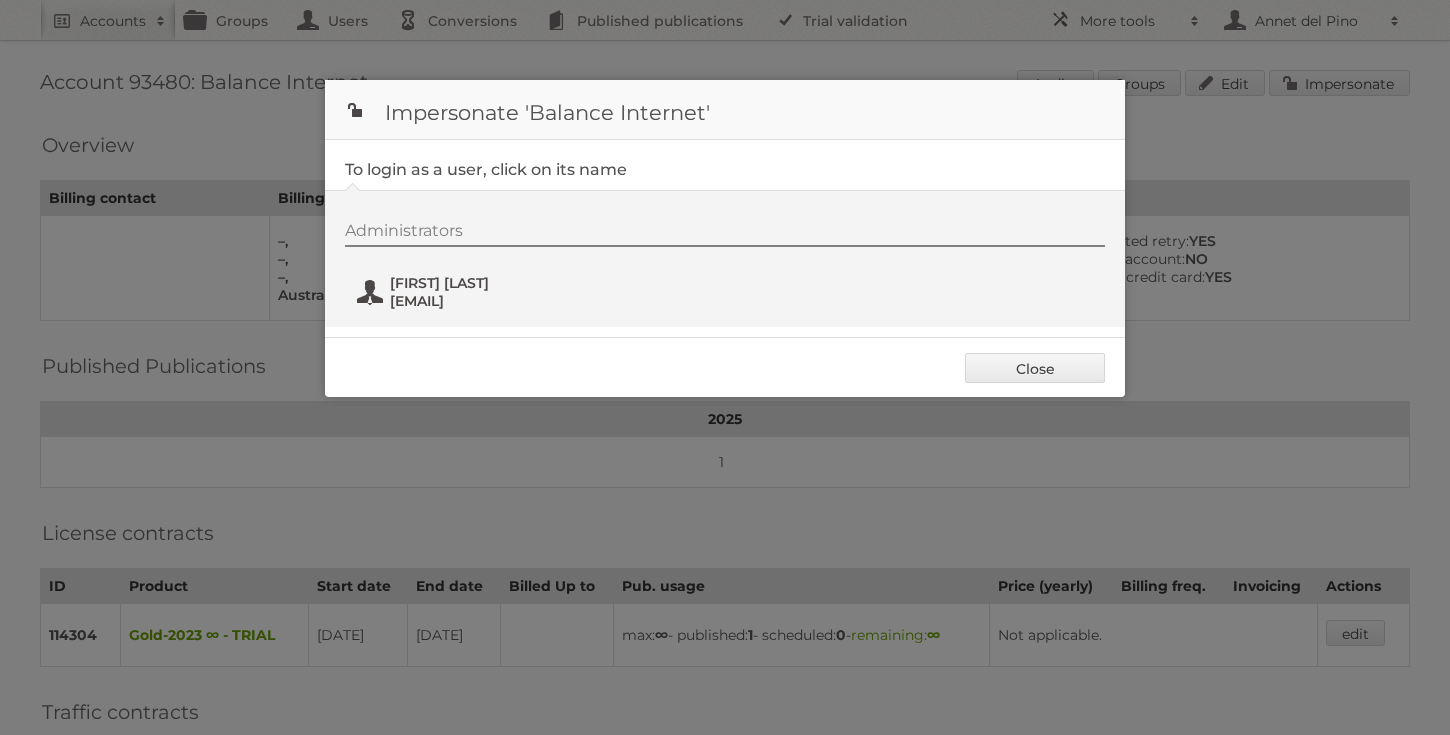 click on "thuy.nguyen@balanceinternet.com.au" at bounding box center (487, 301) 